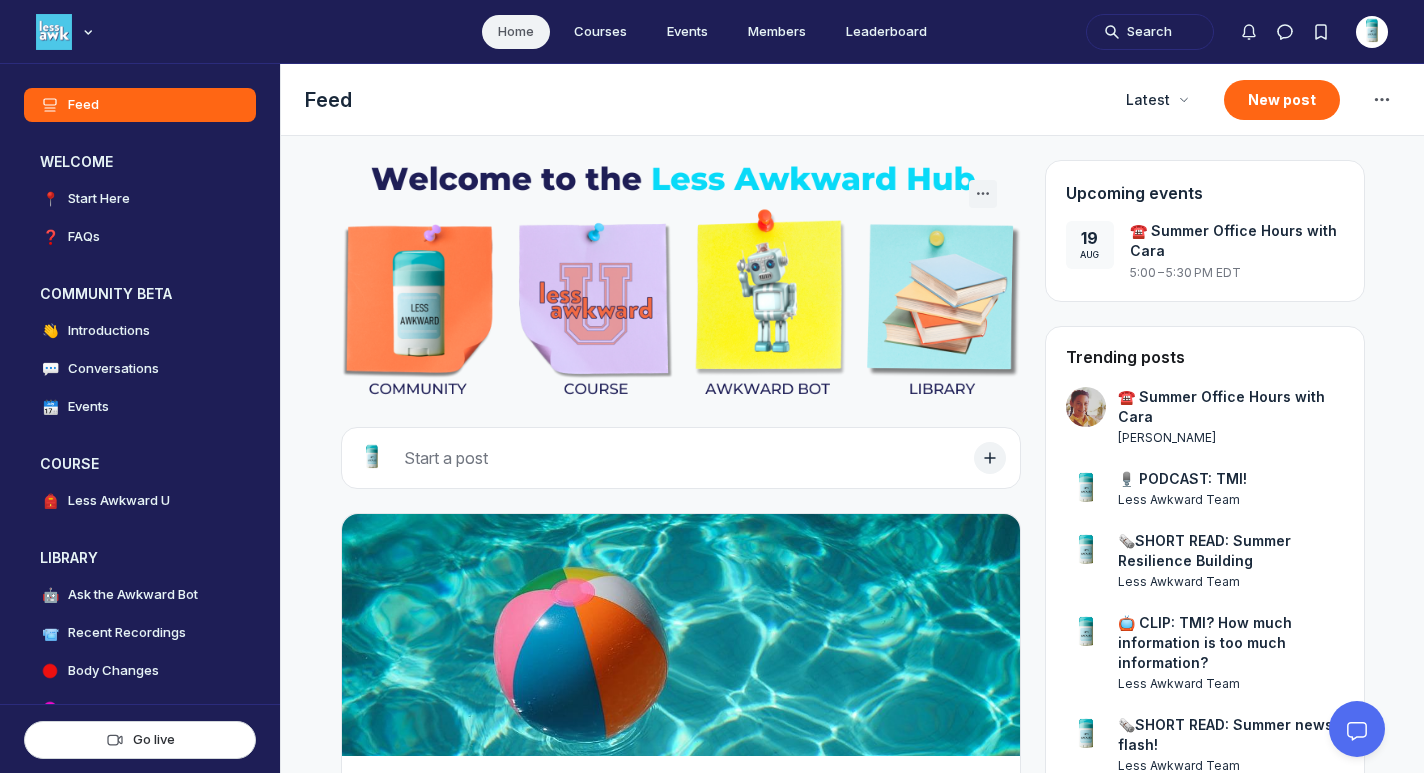 scroll, scrollTop: 0, scrollLeft: 0, axis: both 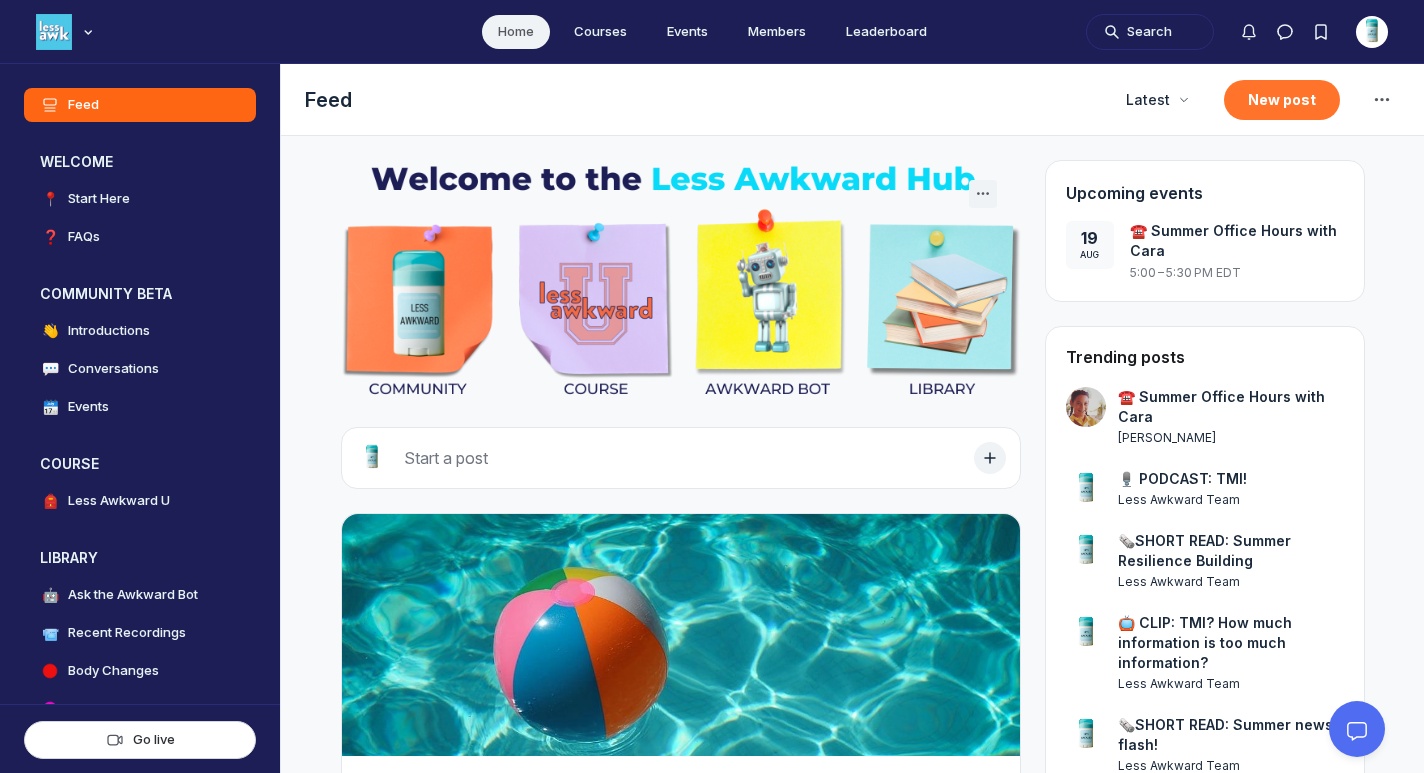 click on "New post" at bounding box center (1282, 100) 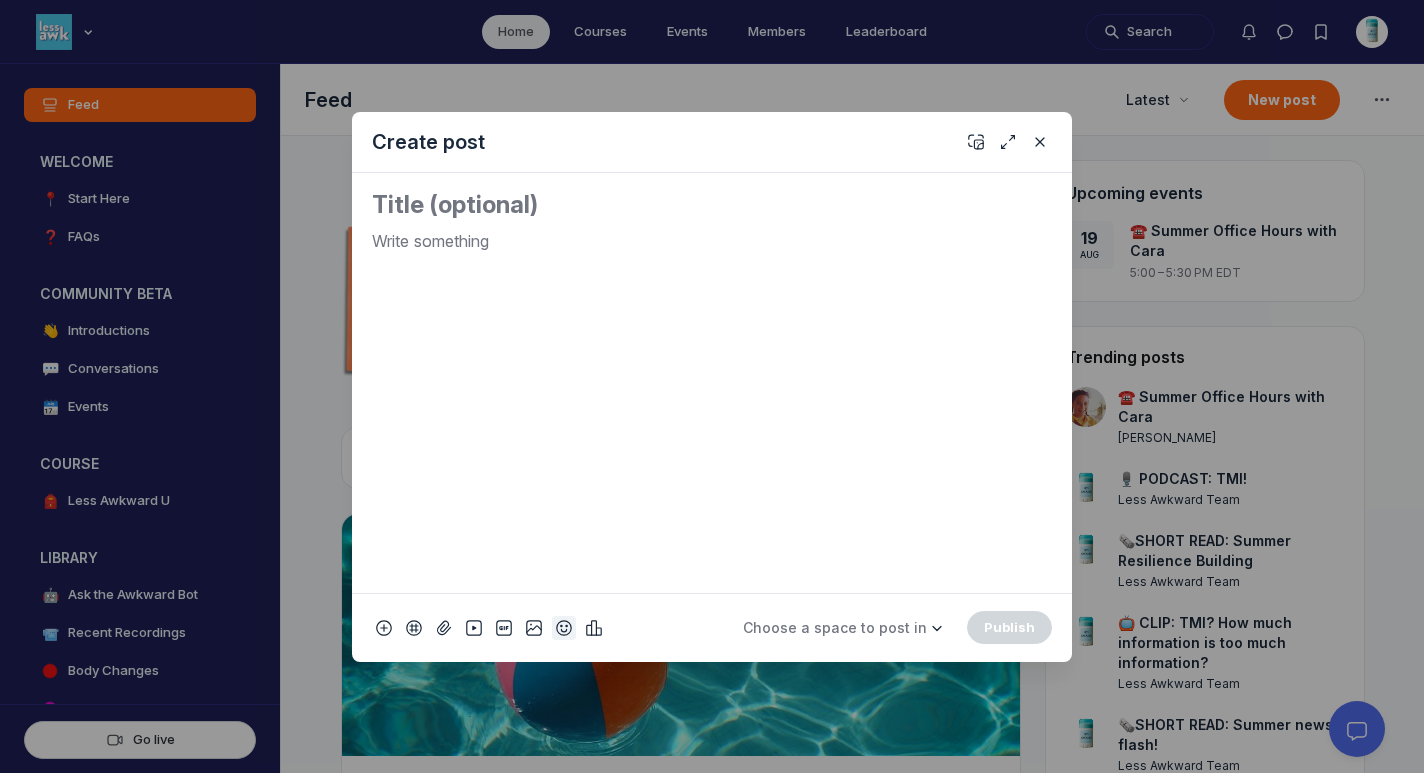 click at bounding box center (564, 628) 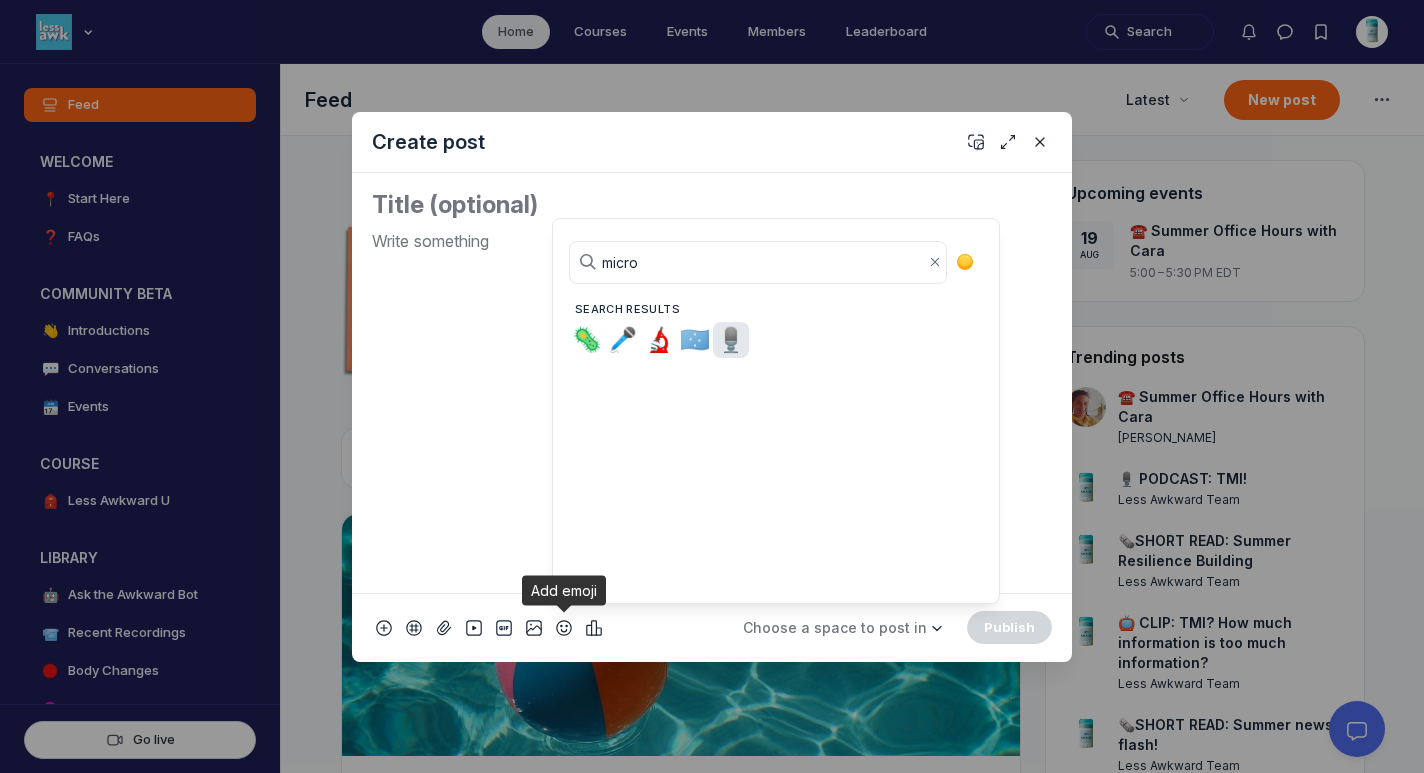 type on "micro" 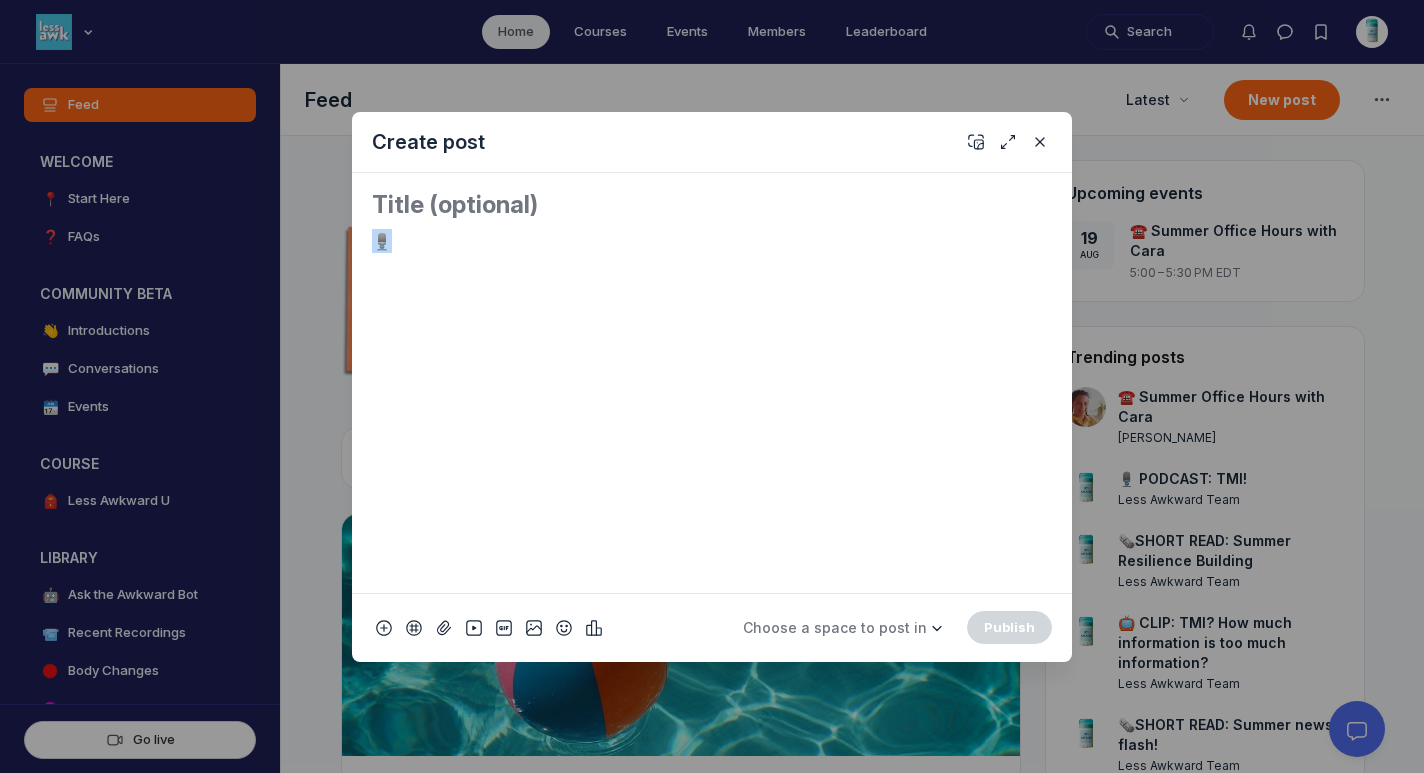 drag, startPoint x: 445, startPoint y: 246, endPoint x: 338, endPoint y: 246, distance: 107 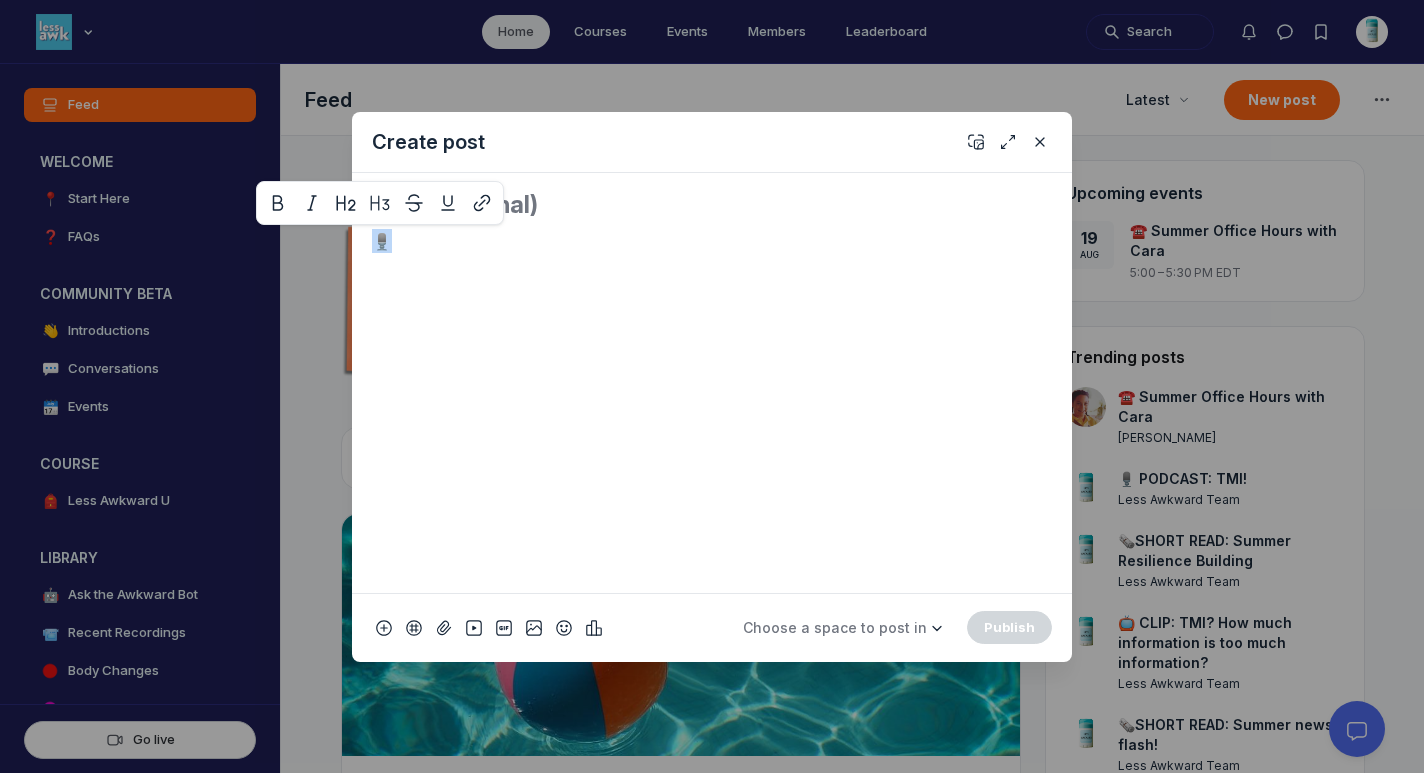 copy on "🎙️" 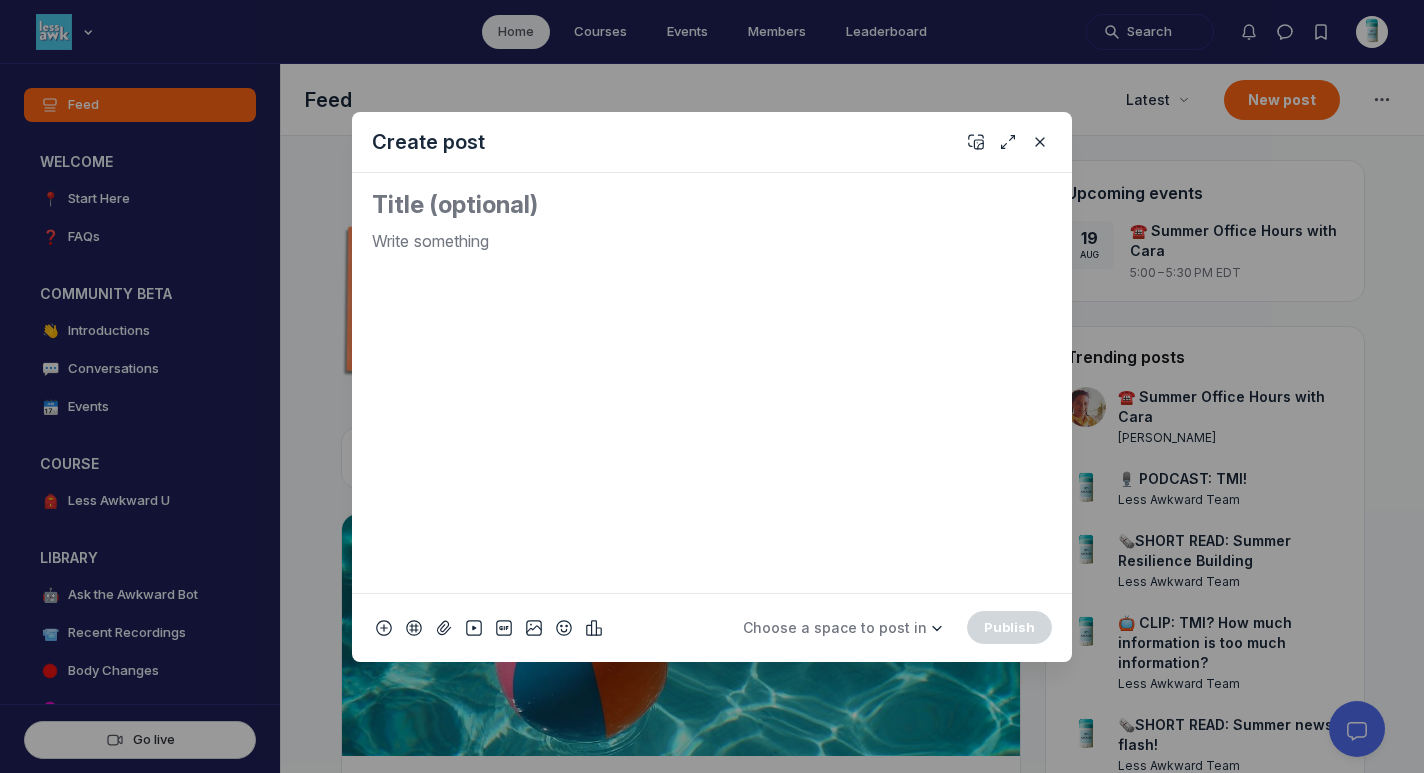 click at bounding box center (712, 205) 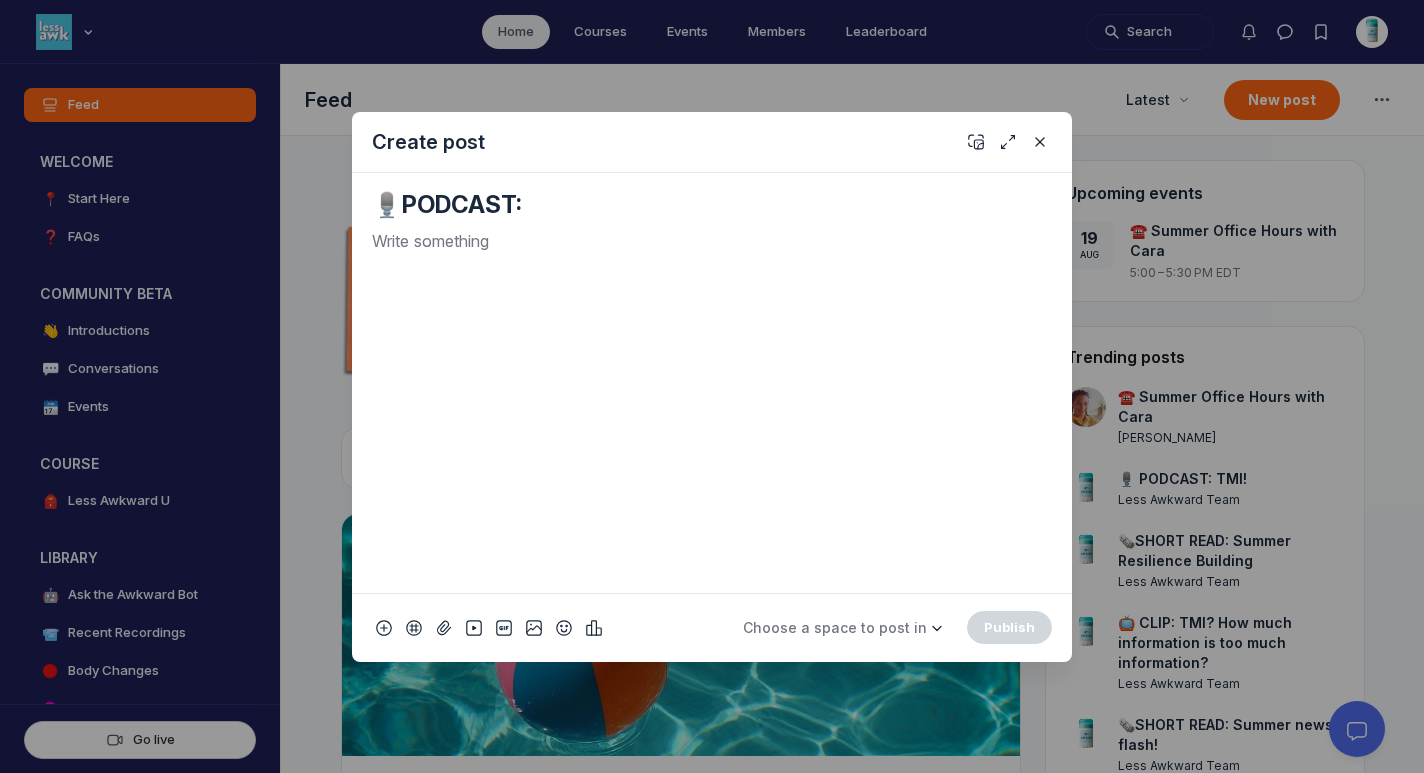 paste on "What it Means to be Body Literate" 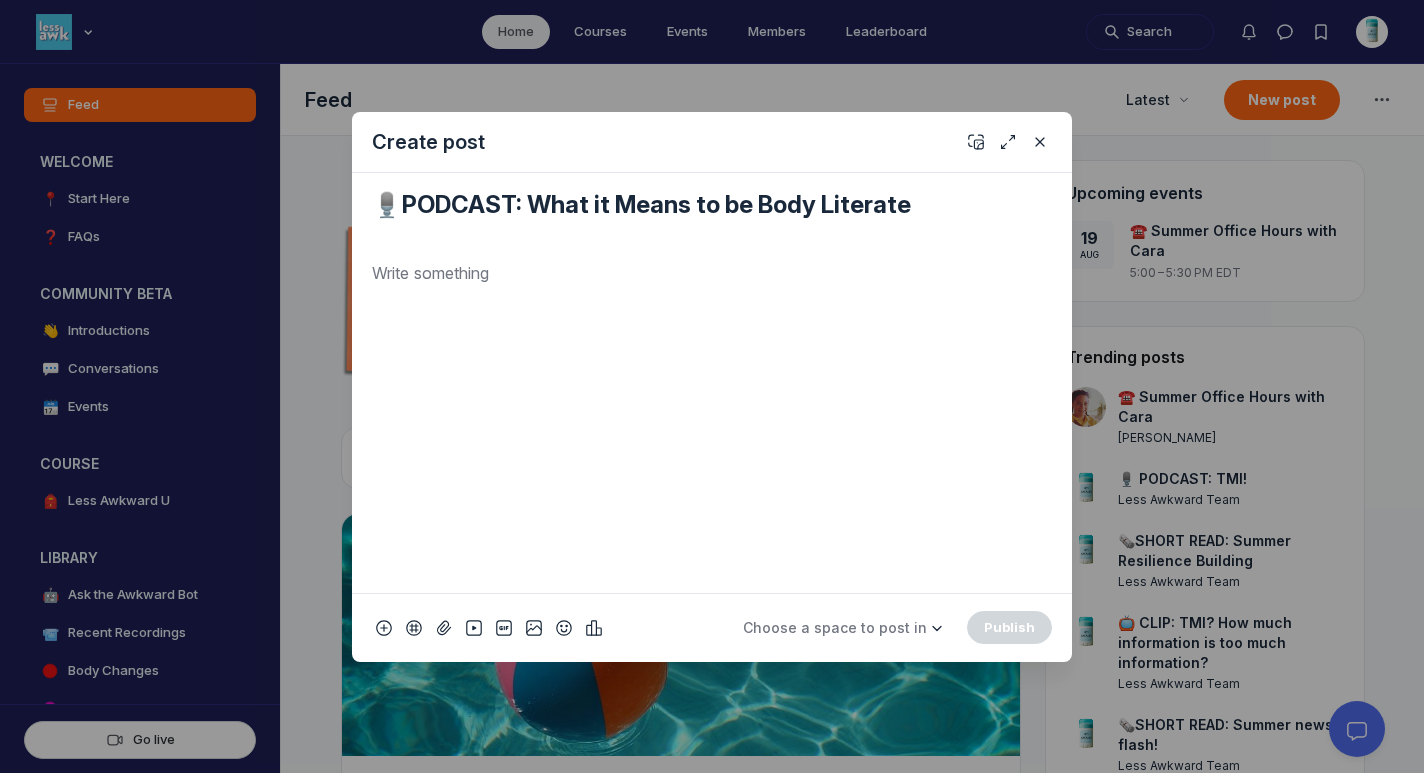 type on "🎙️PODCAST: What it Means to be Body Literate" 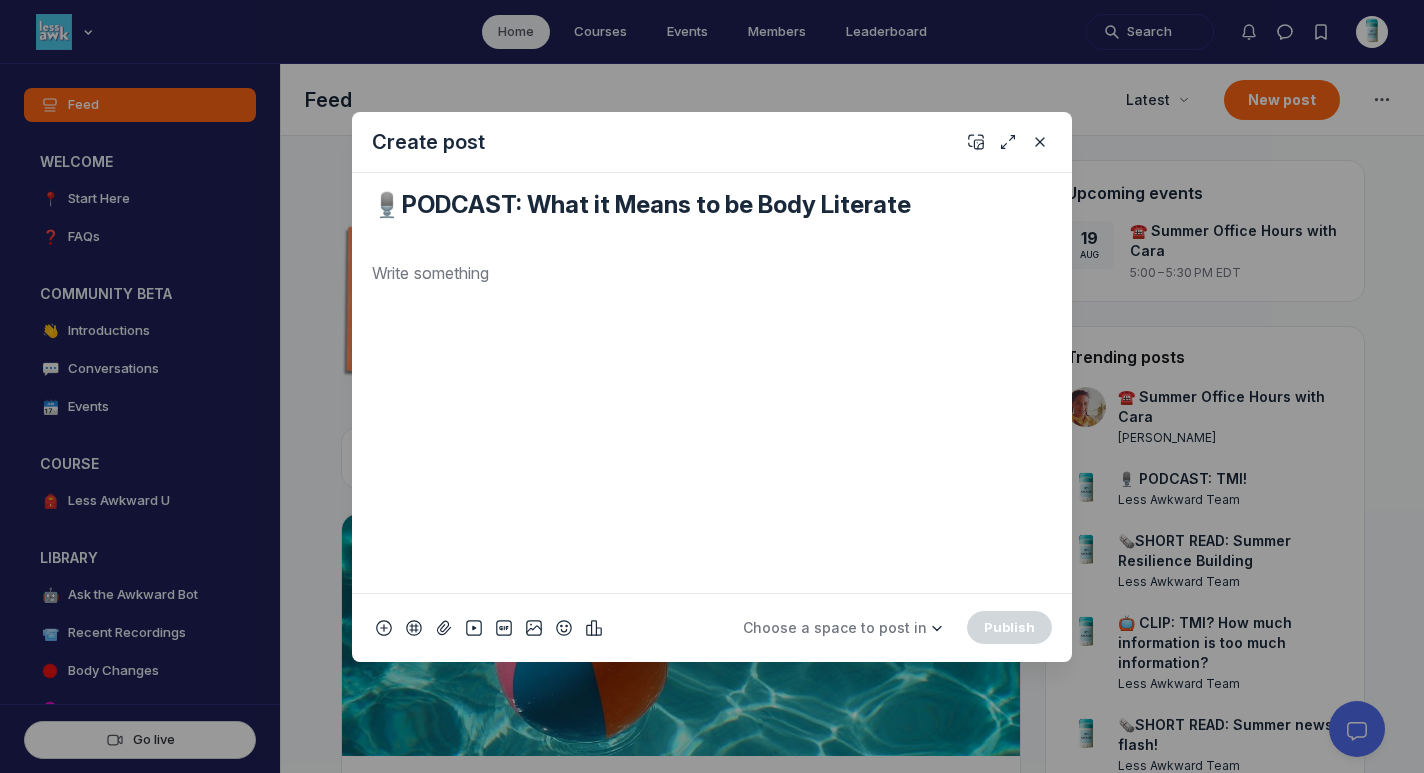 type 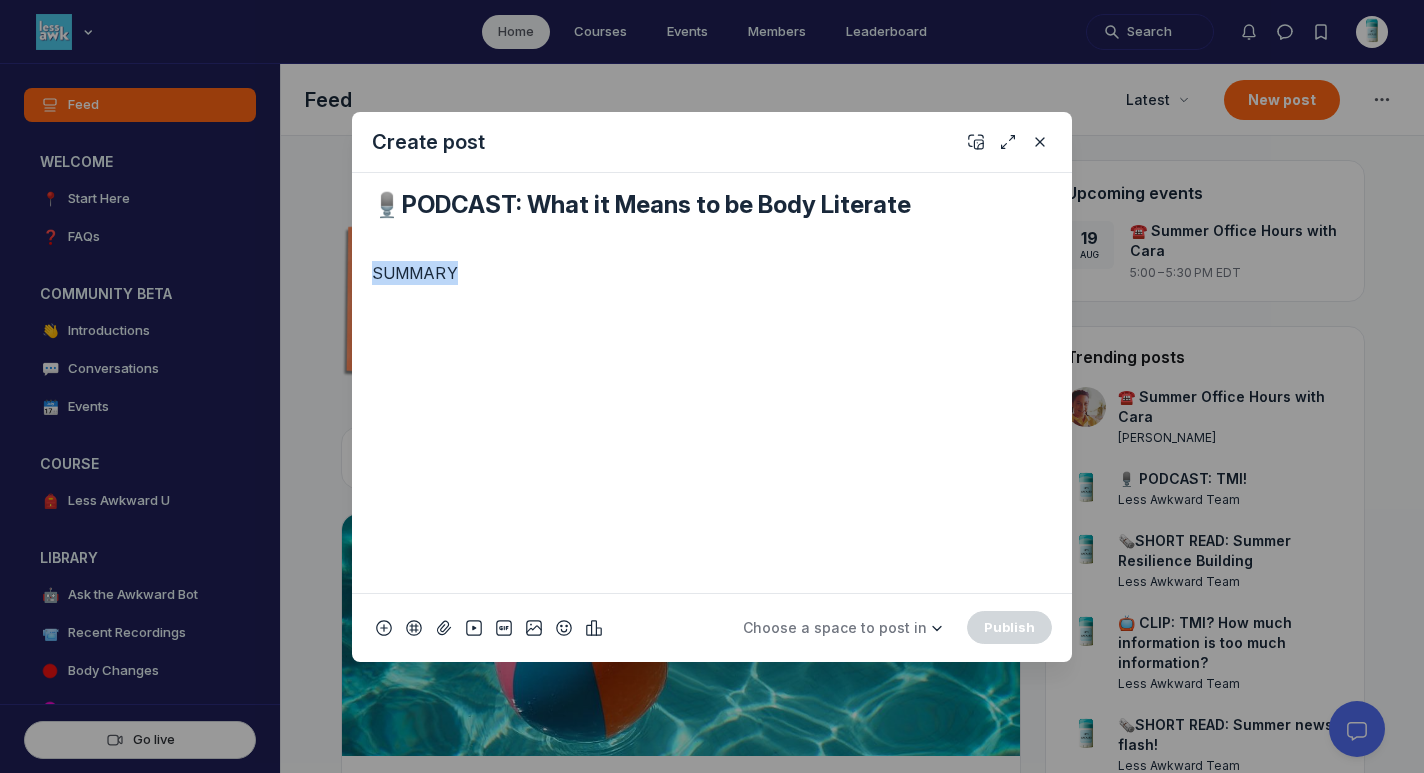 drag, startPoint x: 457, startPoint y: 276, endPoint x: 340, endPoint y: 267, distance: 117.34564 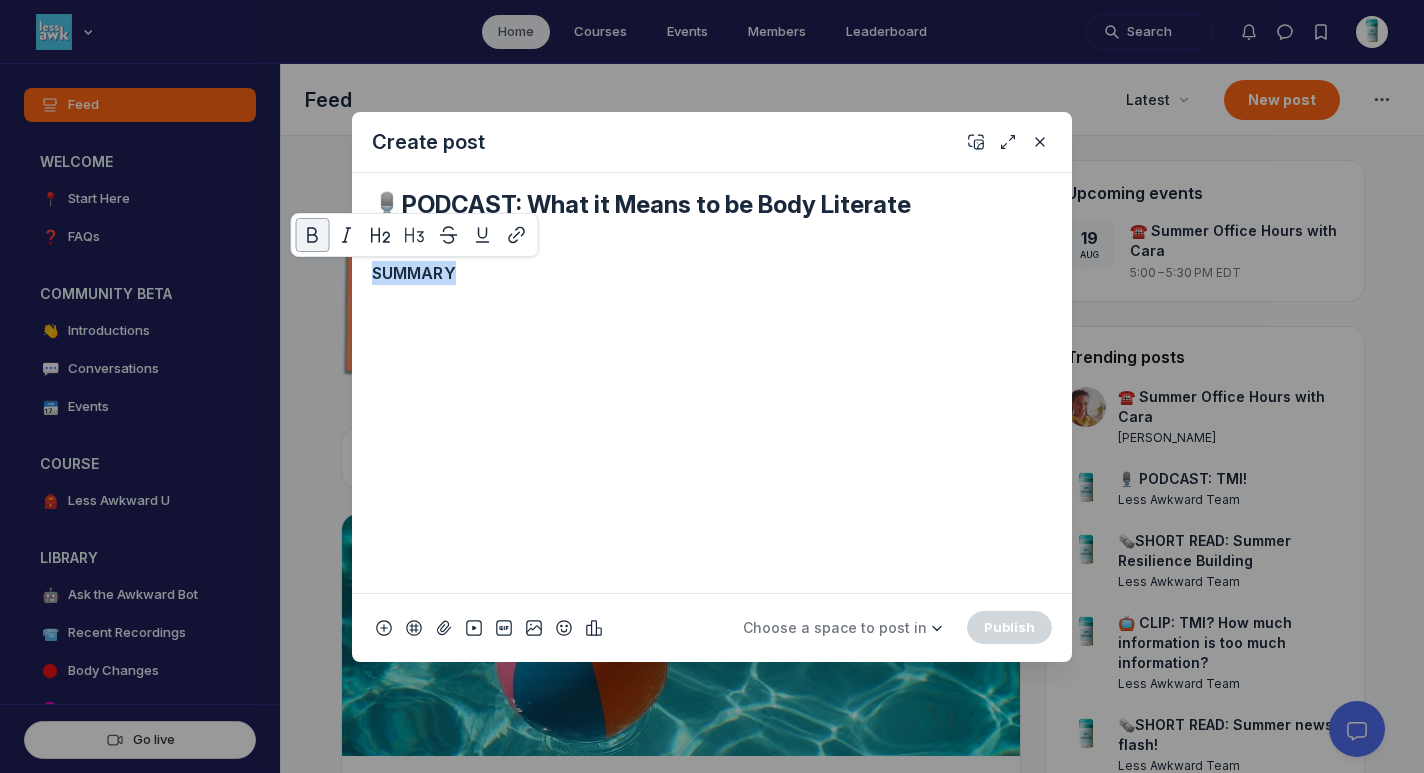click on "SUMMARY" at bounding box center (712, 419) 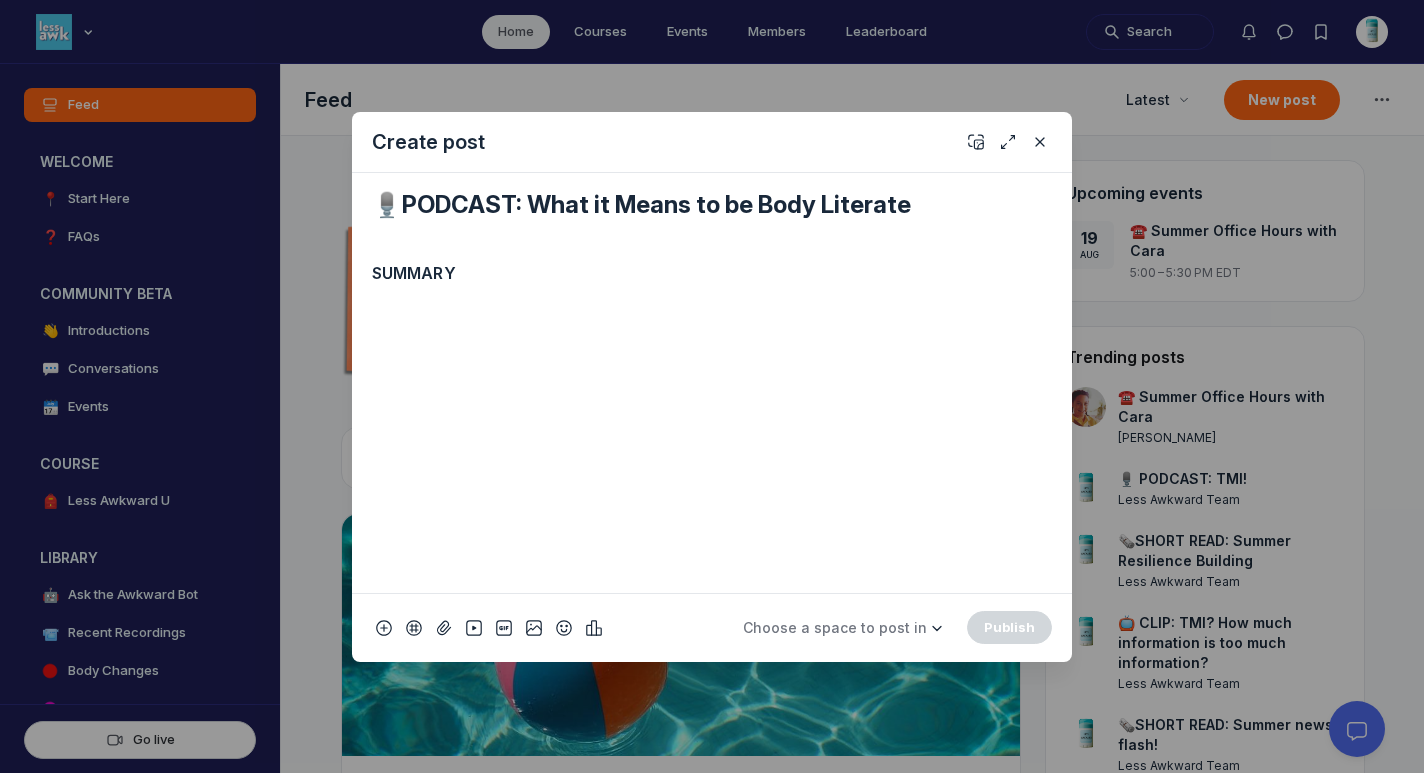 click on "SUMMARY" at bounding box center (414, 273) 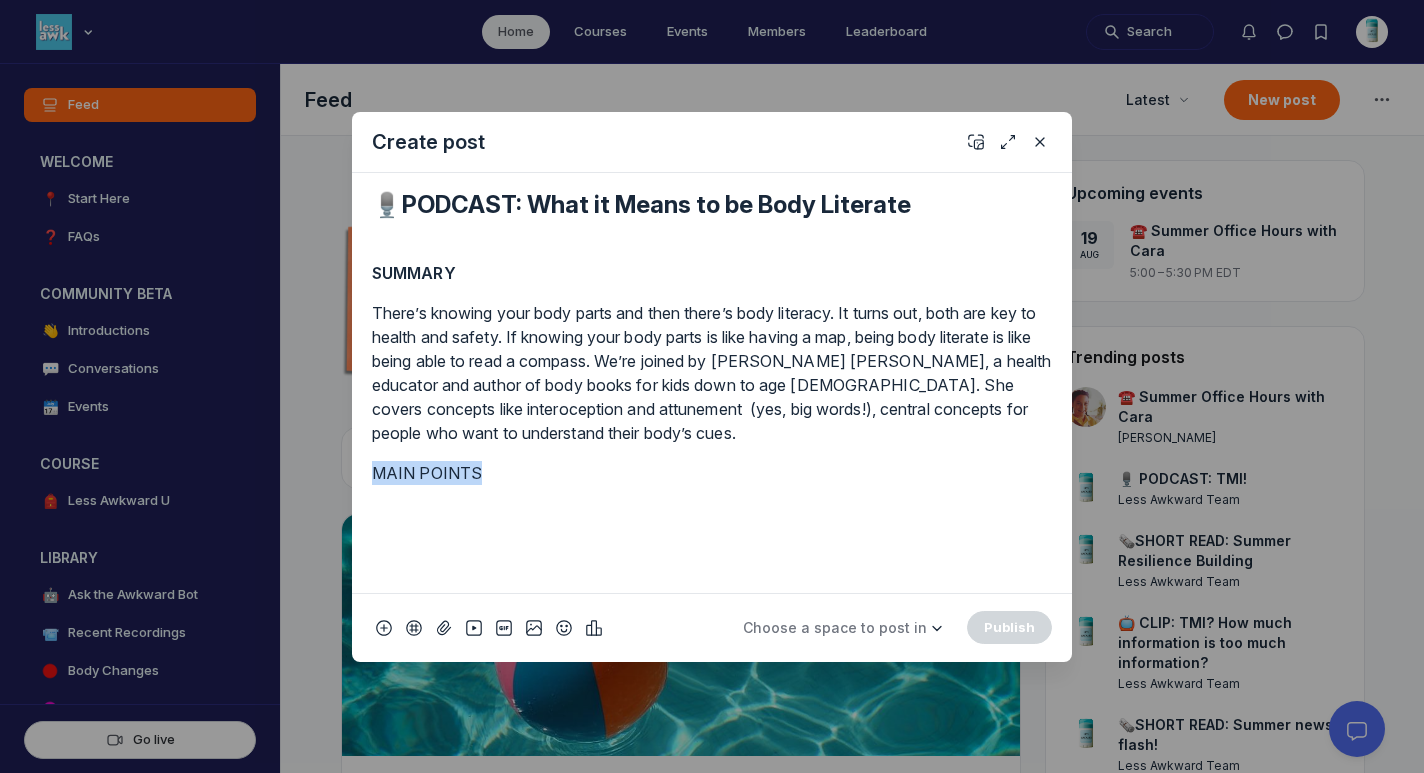 drag, startPoint x: 487, startPoint y: 468, endPoint x: 338, endPoint y: 468, distance: 149 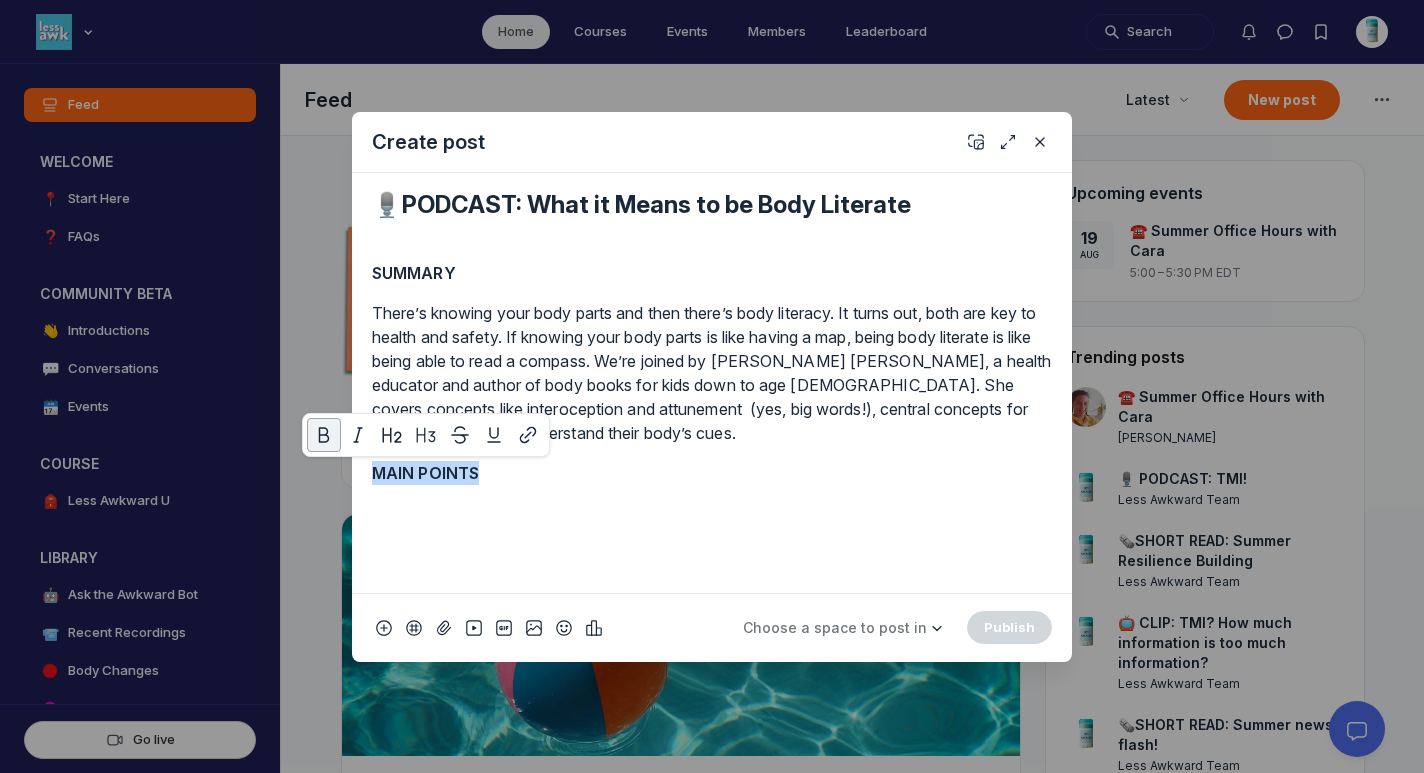 click on "There’s knowing your body parts and then there’s body literacy. It turns out, both are key to health and safety. If knowing your body parts is like having a map, being body literate is like being able to read a compass. We’re joined by [PERSON_NAME] [PERSON_NAME], a health educator and author of body books for kids down to age [DEMOGRAPHIC_DATA]. She covers concepts like interoception and attunement  (yes, big words!), central concepts for people who want to understand their body’s cues." at bounding box center [712, 373] 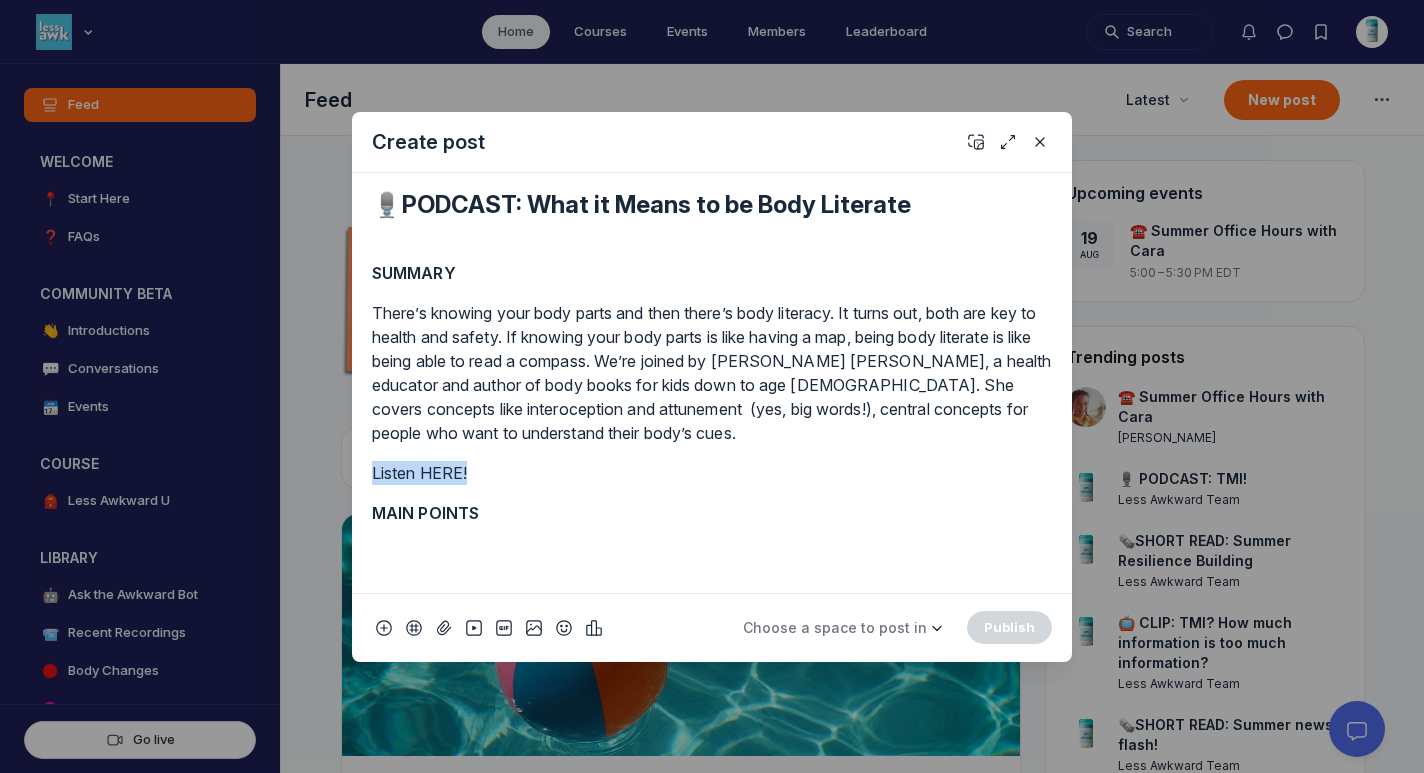 drag, startPoint x: 478, startPoint y: 477, endPoint x: 326, endPoint y: 473, distance: 152.05263 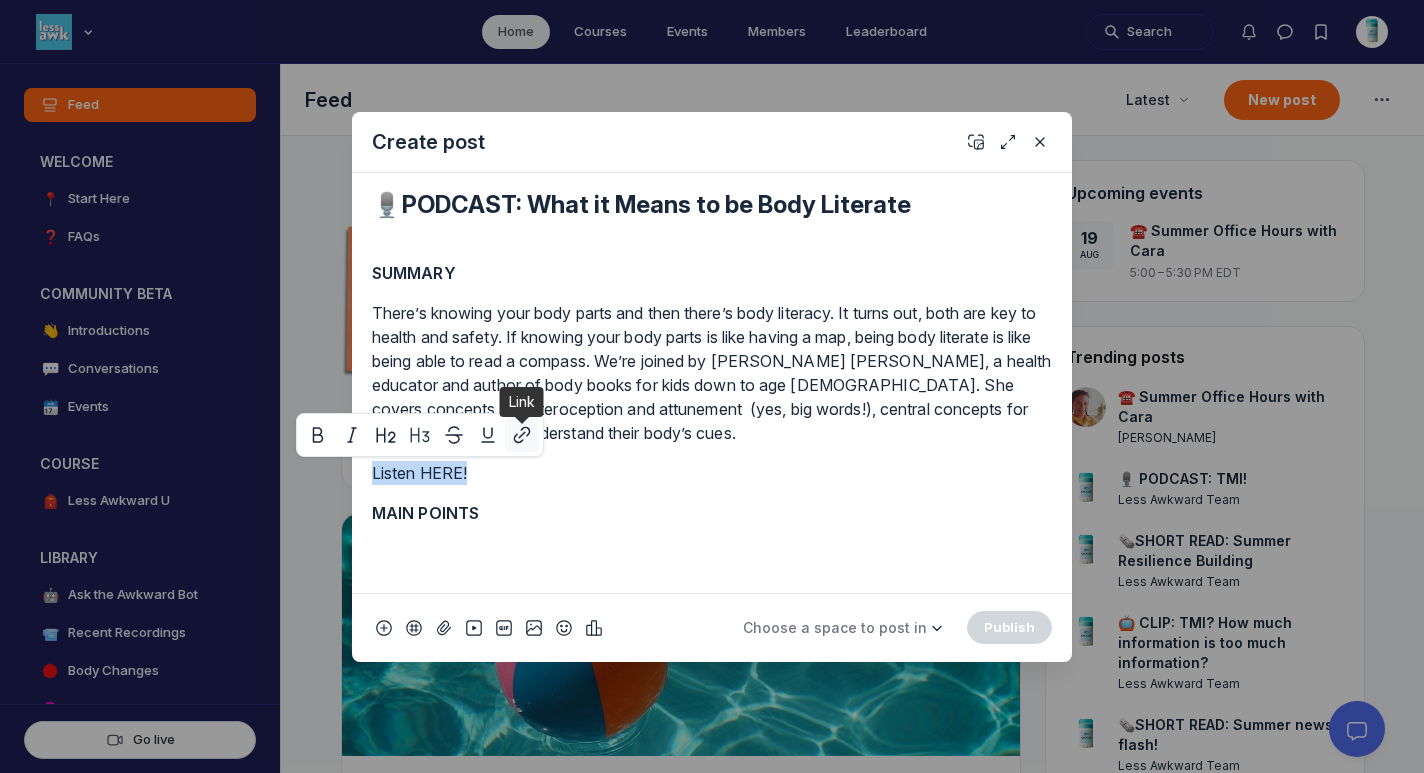 click 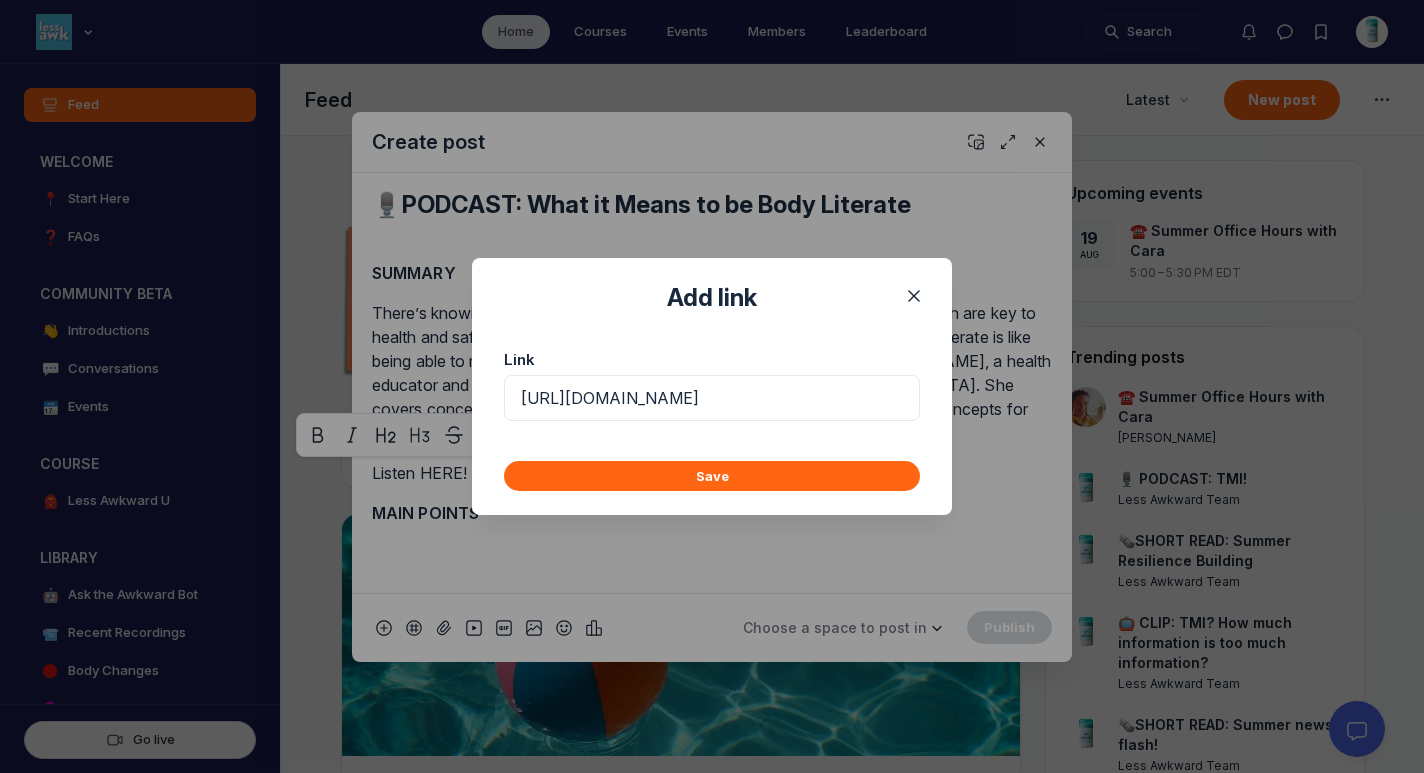scroll, scrollTop: 0, scrollLeft: 431, axis: horizontal 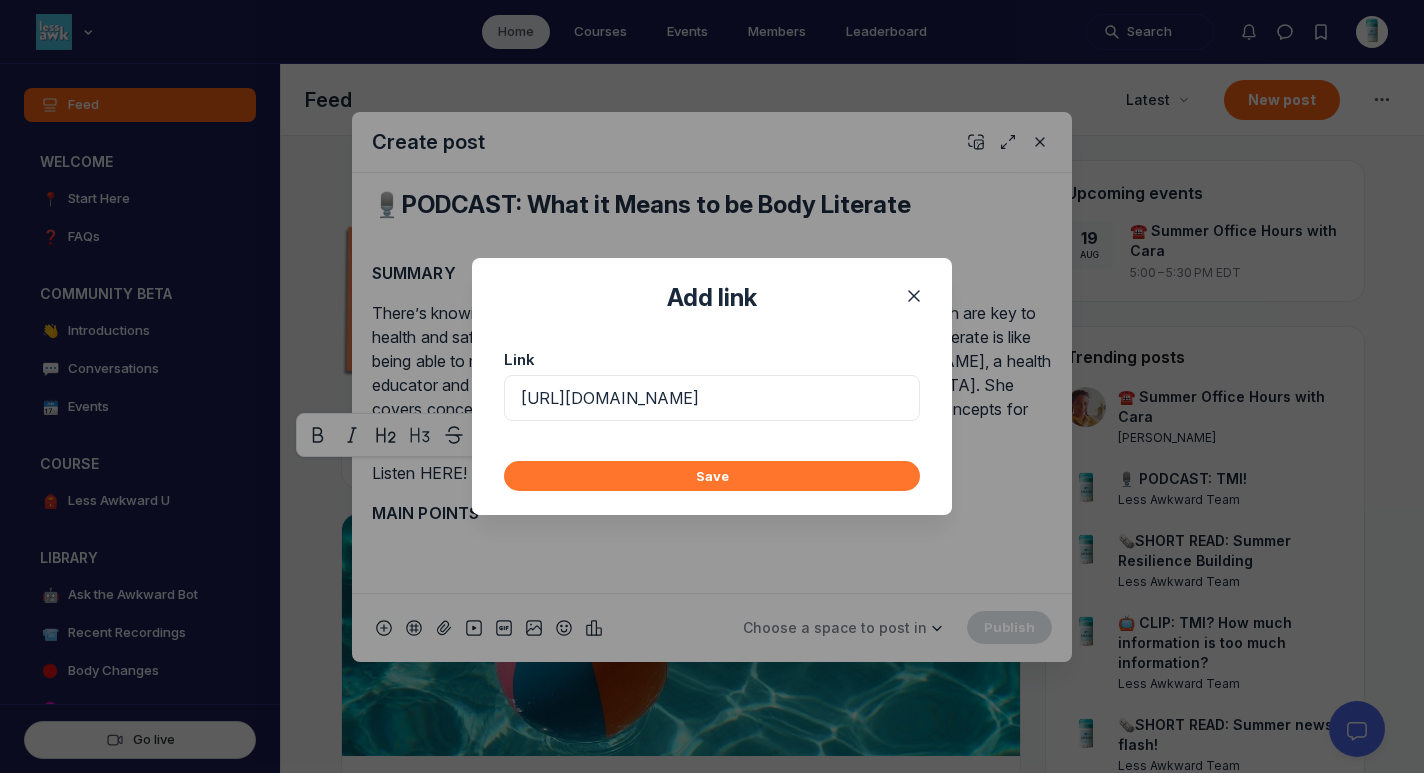 type on "[URL][DOMAIN_NAME]" 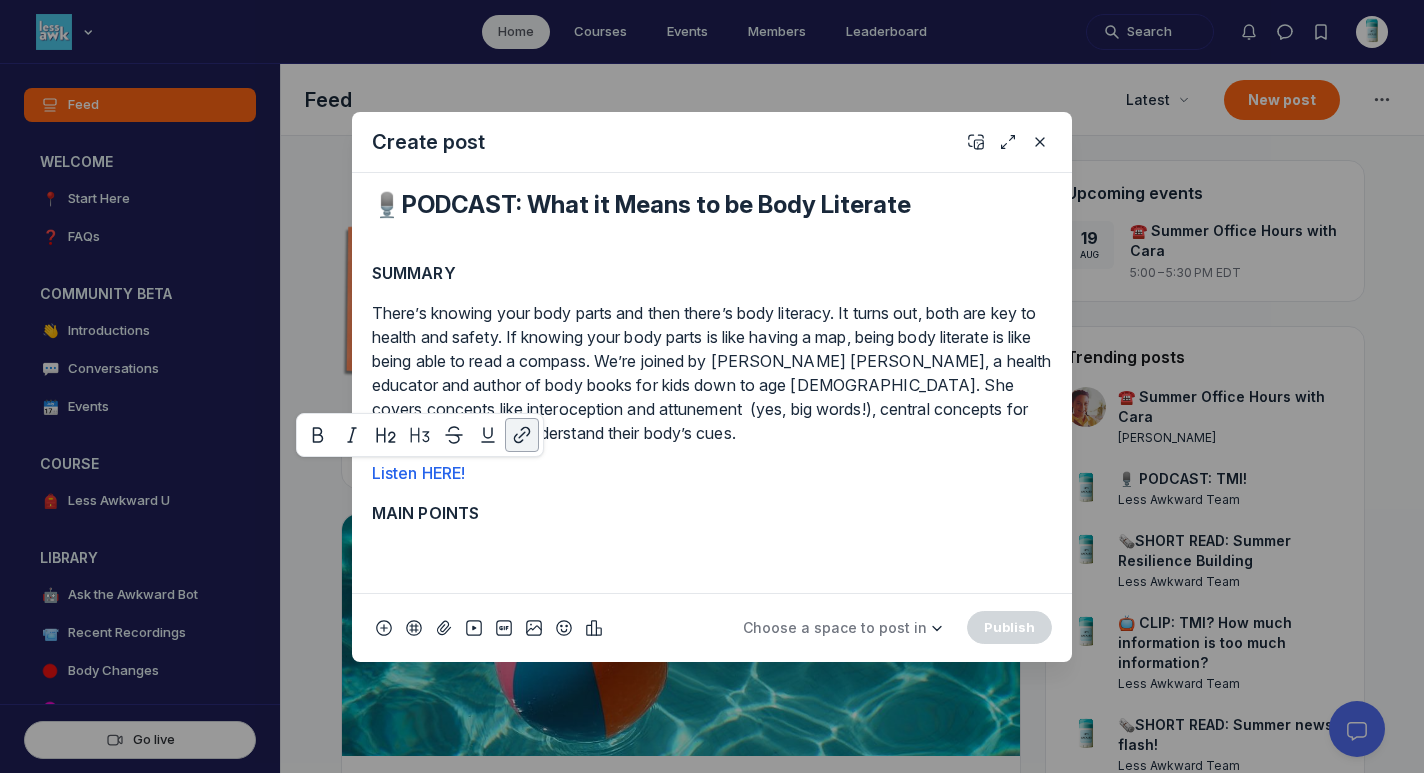 scroll, scrollTop: 0, scrollLeft: 0, axis: both 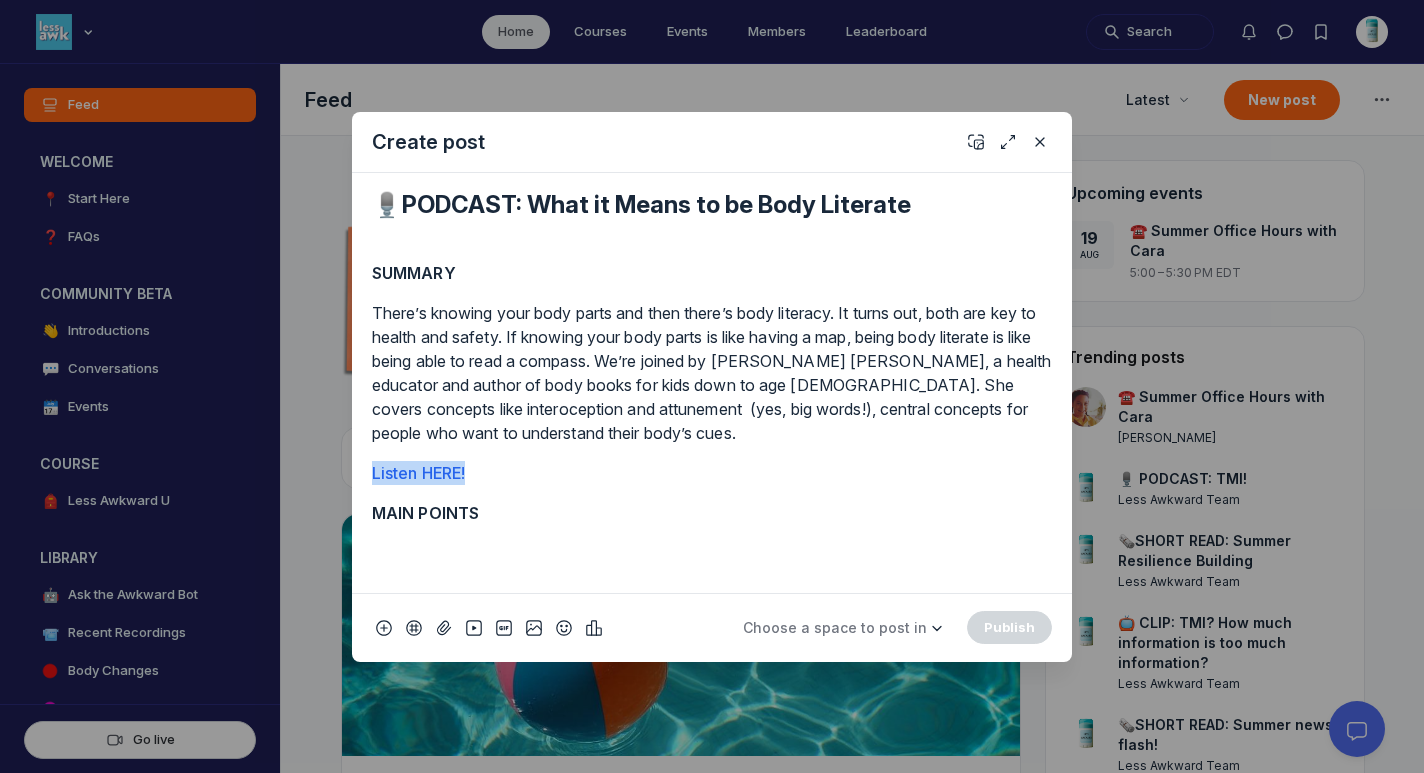 drag, startPoint x: 557, startPoint y: 478, endPoint x: 340, endPoint y: 467, distance: 217.27863 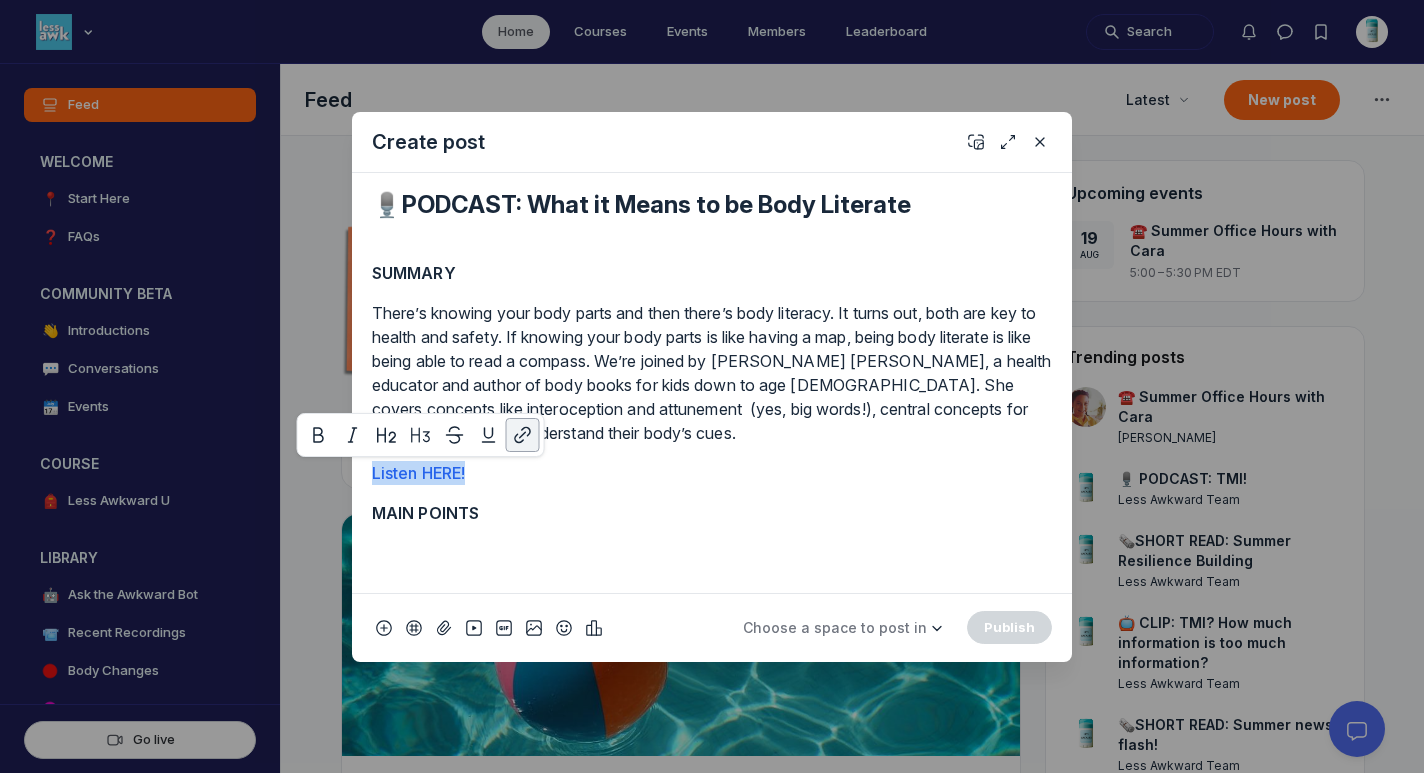 copy on "Listen HERE!" 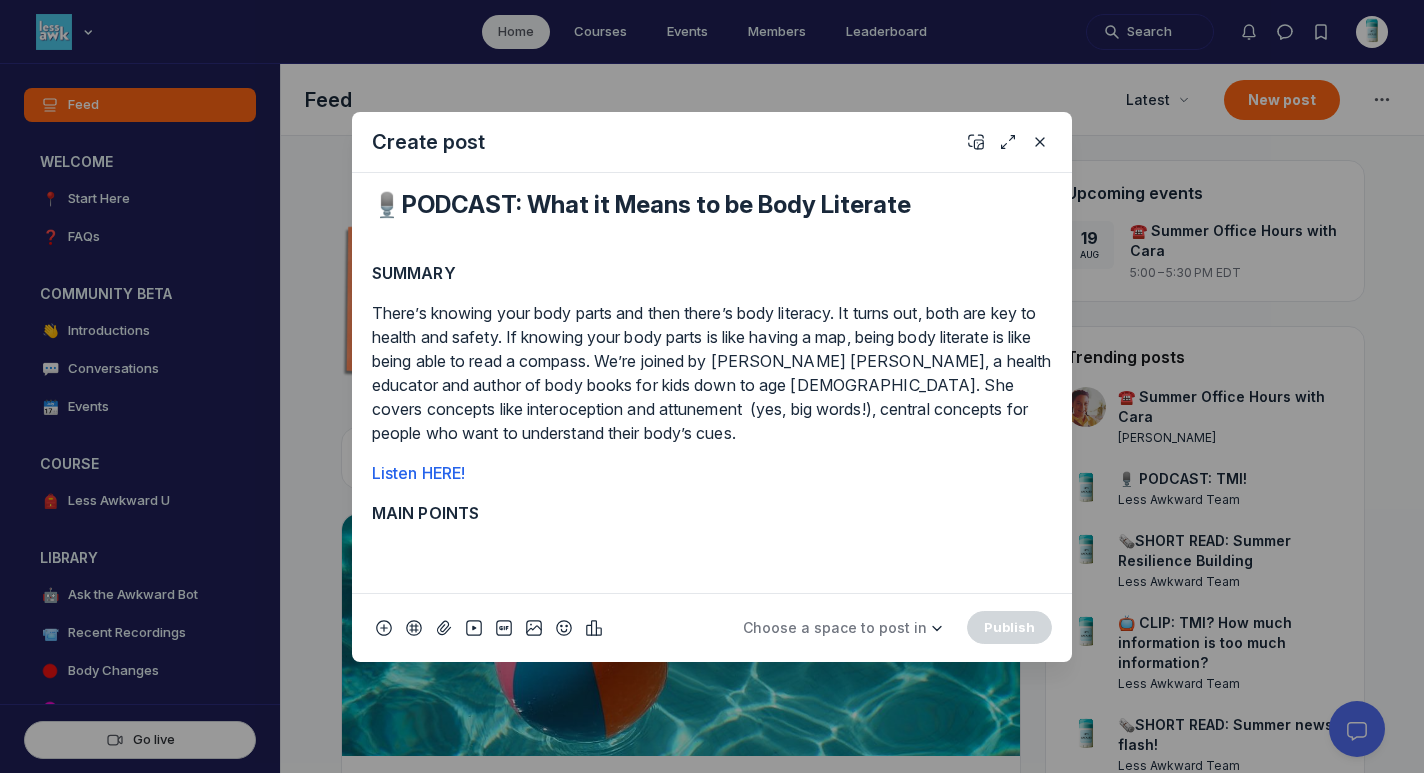 click on "SUMMARY There’s knowing your body parts and then there’s body literacy. It turns out, both are key to health and safety. If knowing your body parts is like having a map, being body literate is like being able to read a compass. We’re joined by [PERSON_NAME] [PERSON_NAME], a health educator and author of body books for kids down to age [DEMOGRAPHIC_DATA]. She covers concepts like interoception and attunement  (yes, big words!), central concepts for people who want to understand their body’s cues.  Listen HERE! MAIN POINTS" at bounding box center (712, 419) 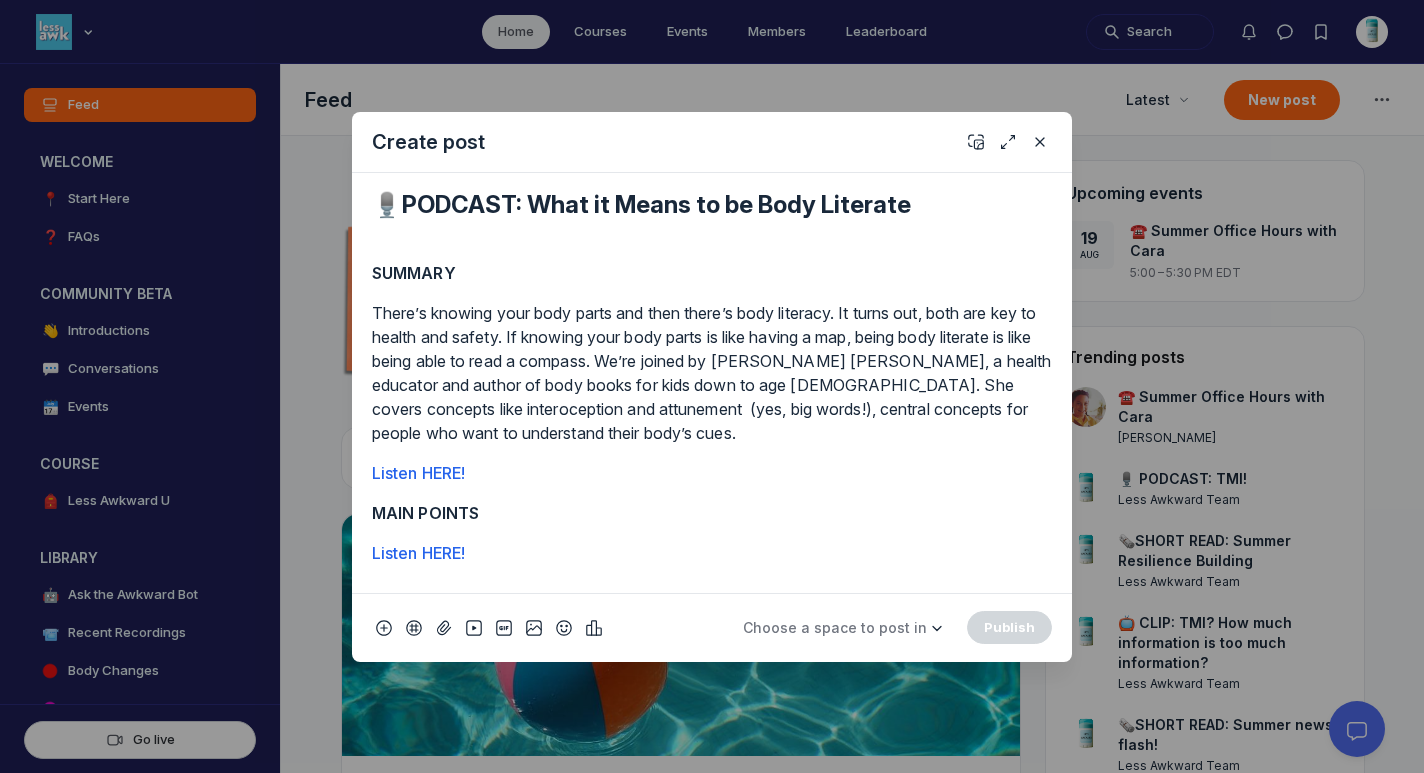 click on "MAIN POINTS" at bounding box center (712, 513) 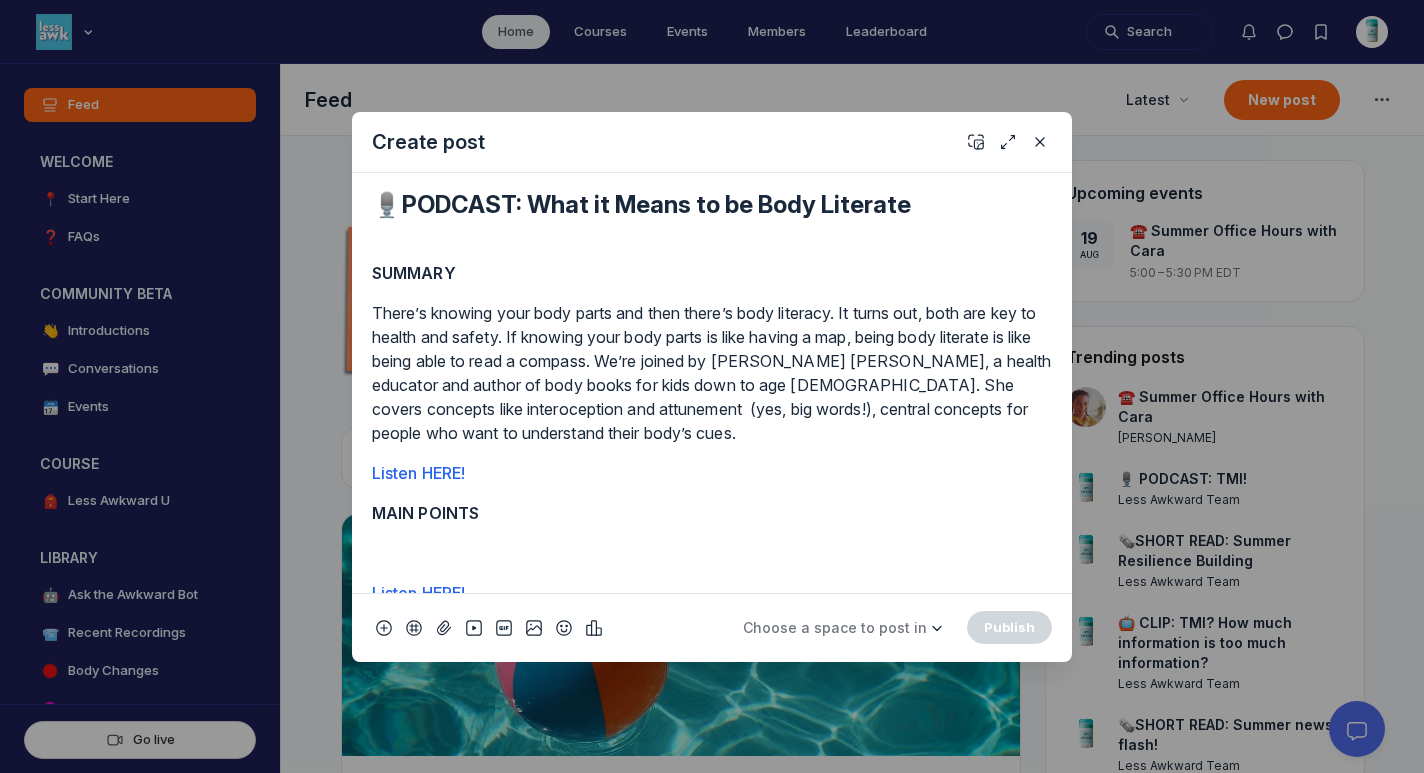 scroll, scrollTop: 1767, scrollLeft: 0, axis: vertical 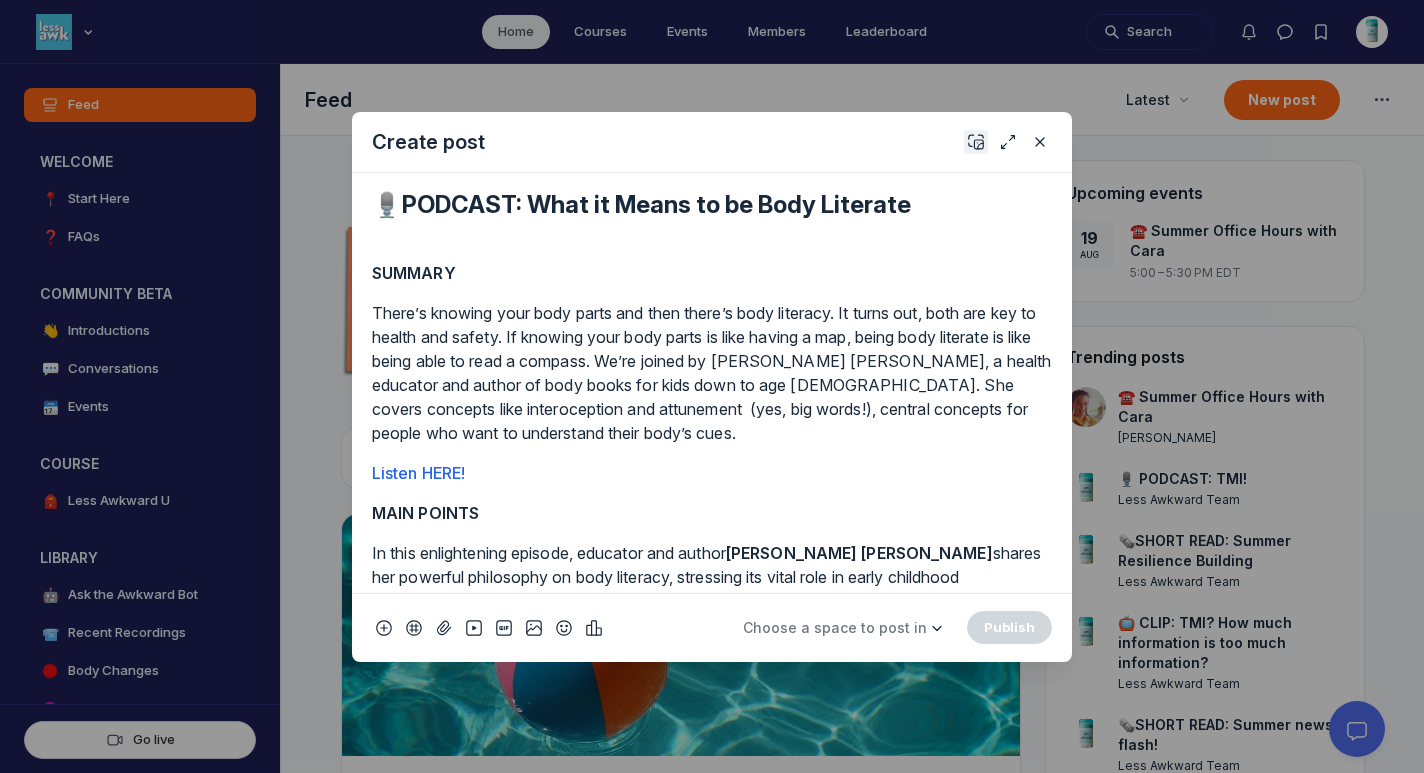 click 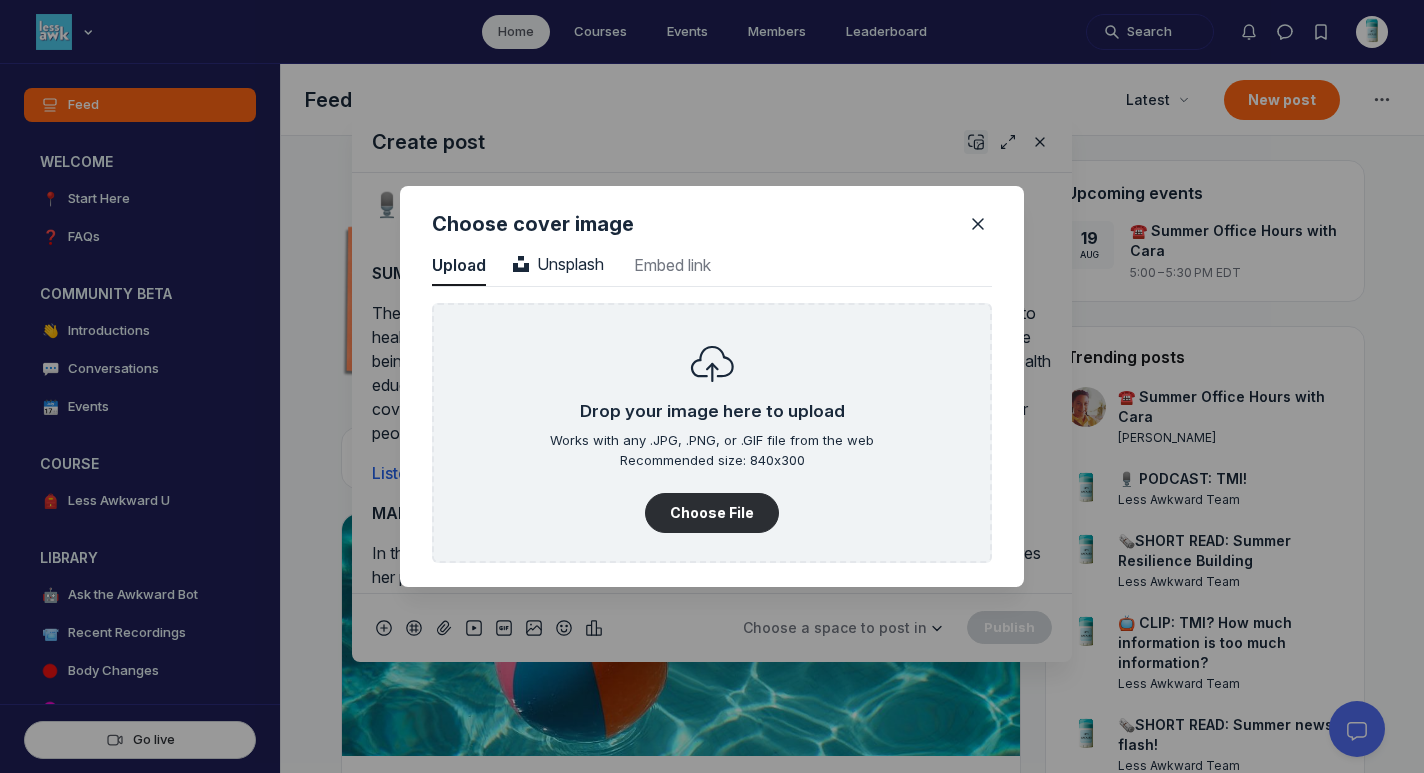 scroll, scrollTop: 2702, scrollLeft: 5090, axis: both 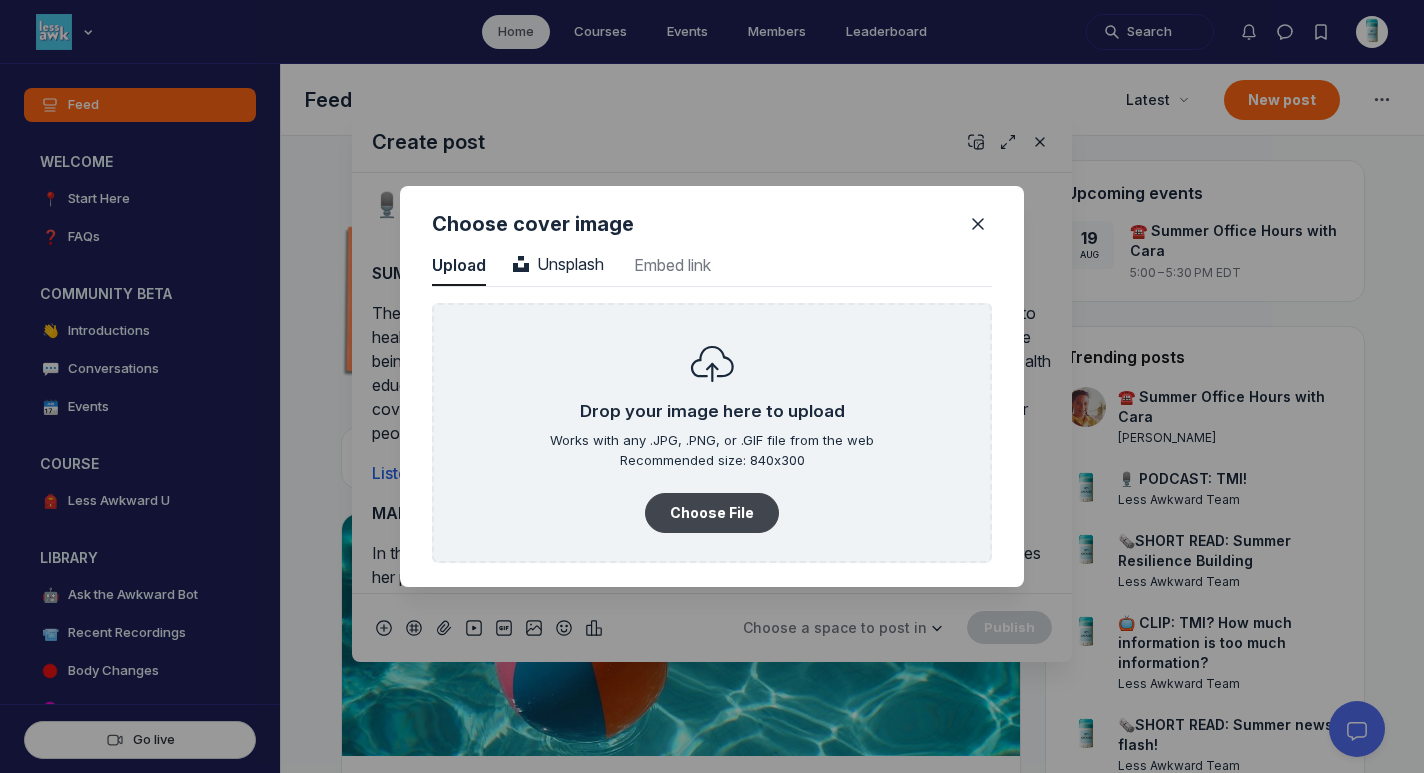 click on "Choose File" at bounding box center [712, 513] 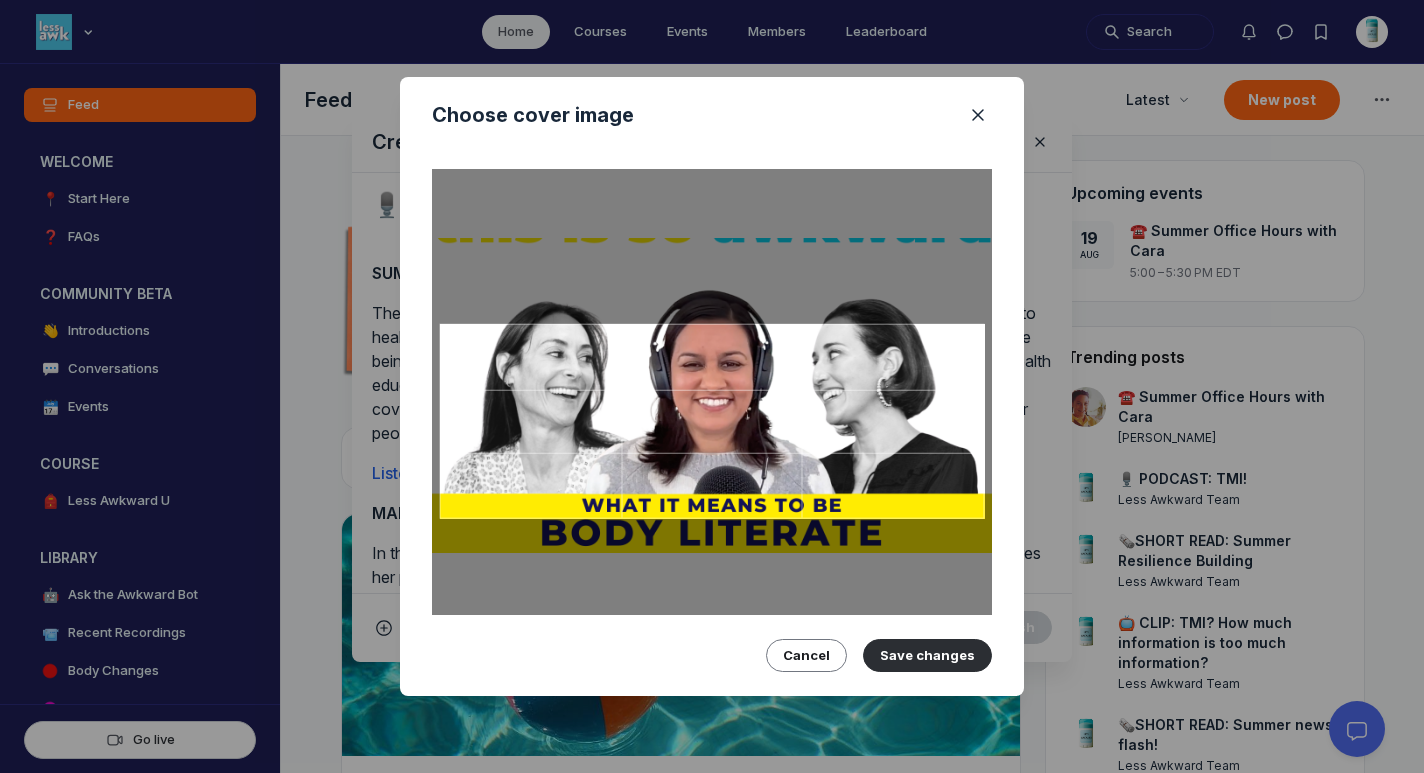 drag, startPoint x: 819, startPoint y: 477, endPoint x: 821, endPoint y: 451, distance: 26.076809 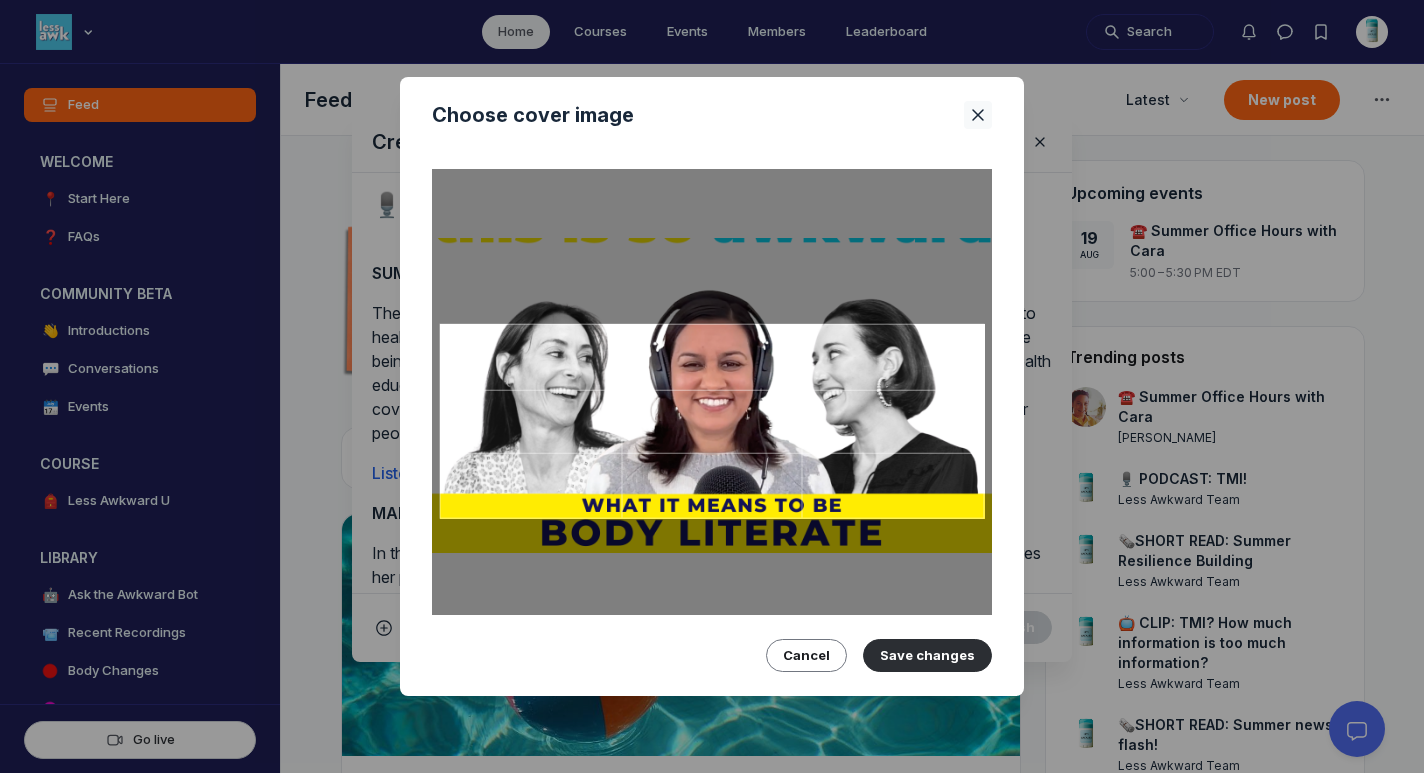 click 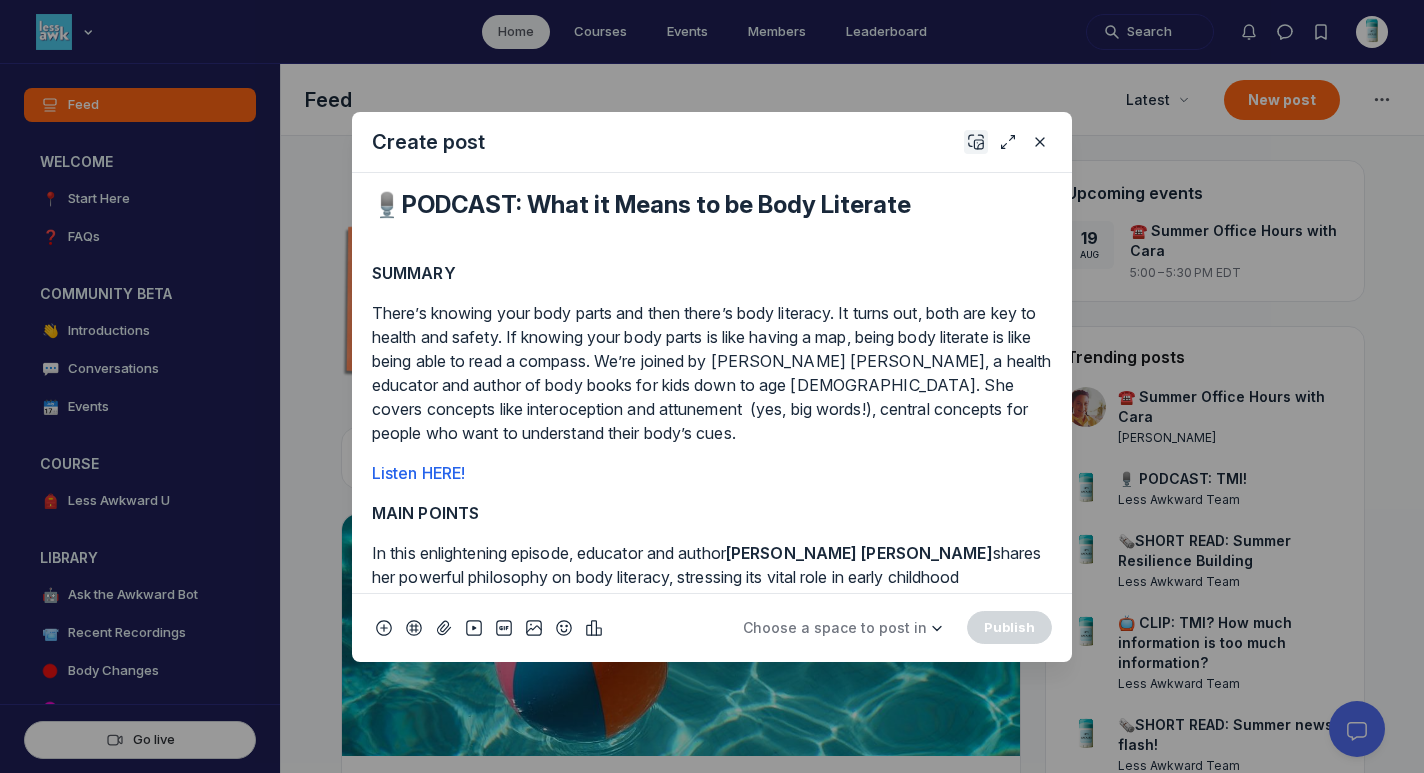 click 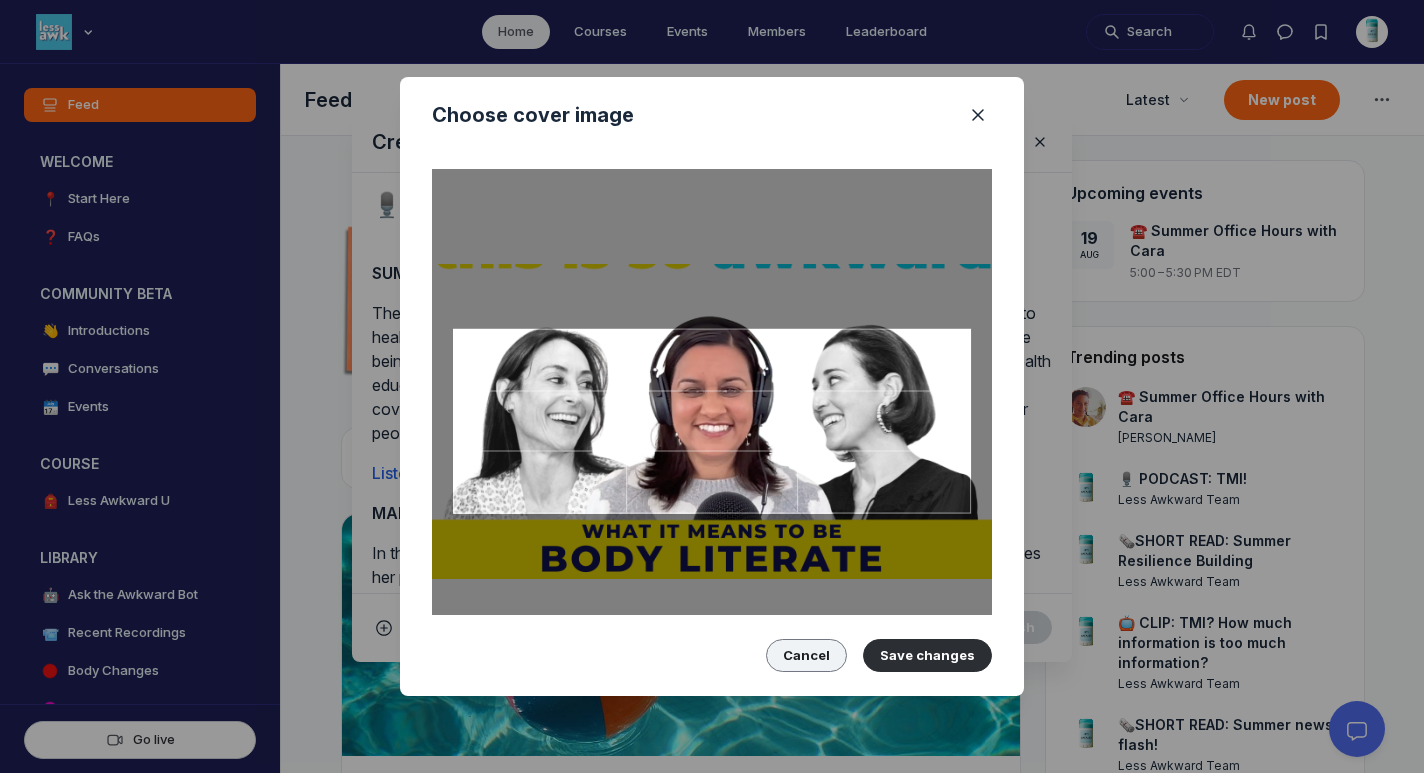 click on "Cancel" at bounding box center [806, 655] 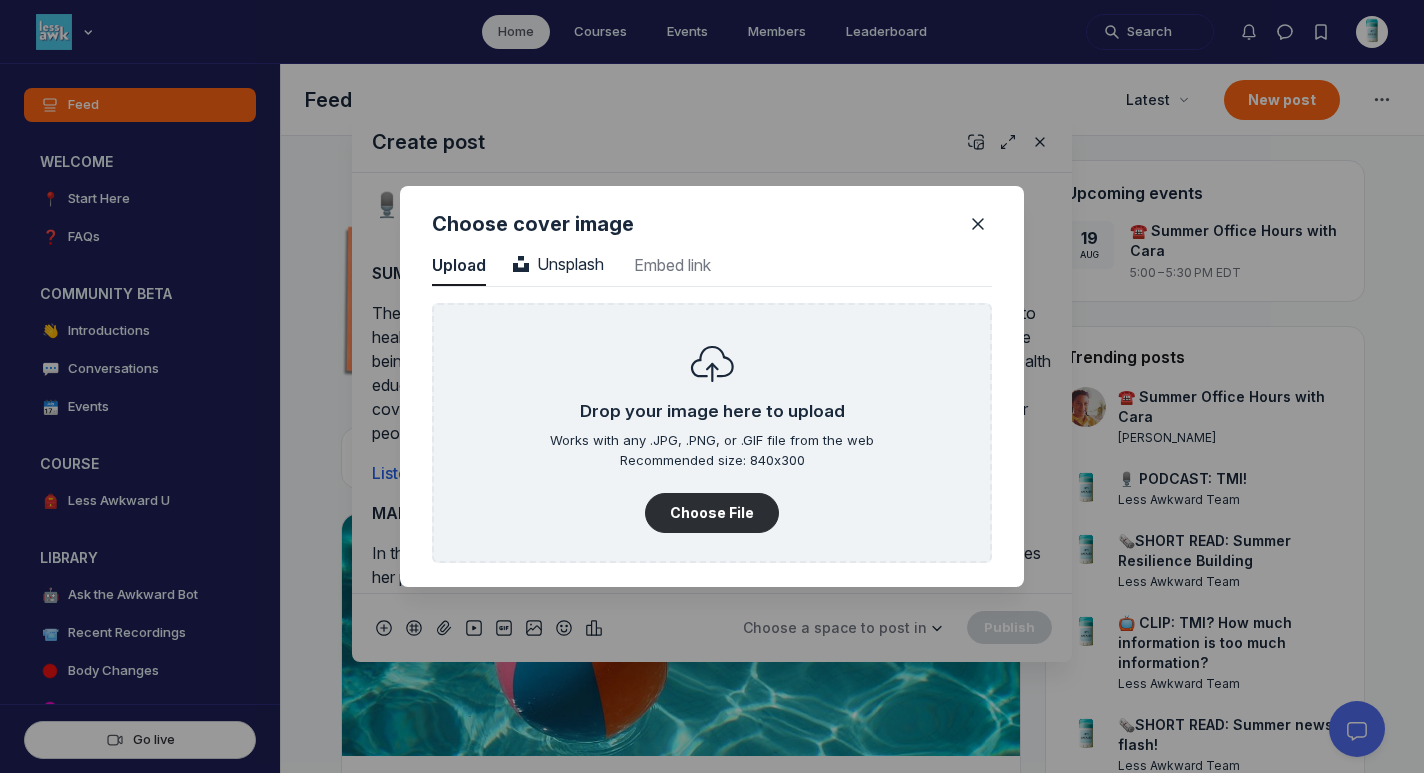 scroll, scrollTop: 2702, scrollLeft: 5090, axis: both 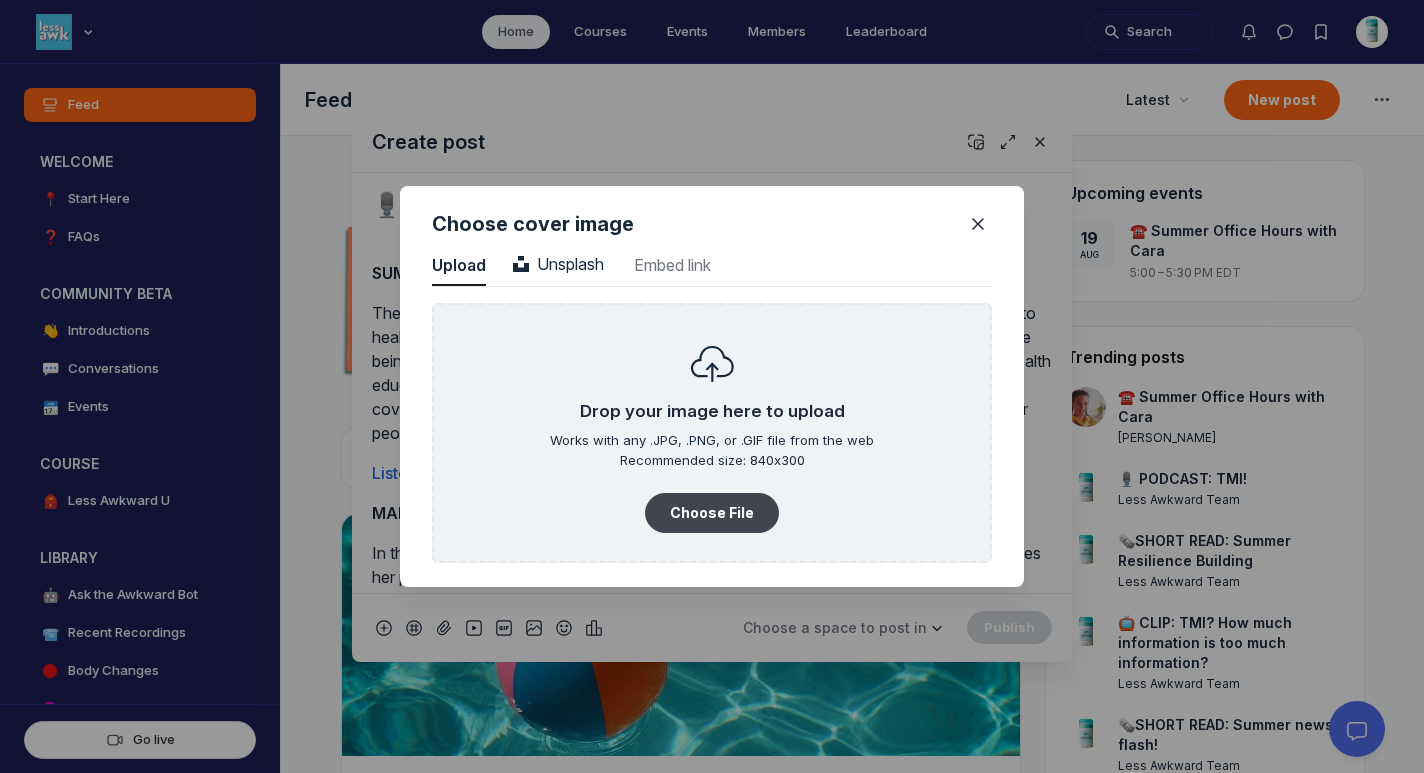click on "Choose File" at bounding box center (712, 513) 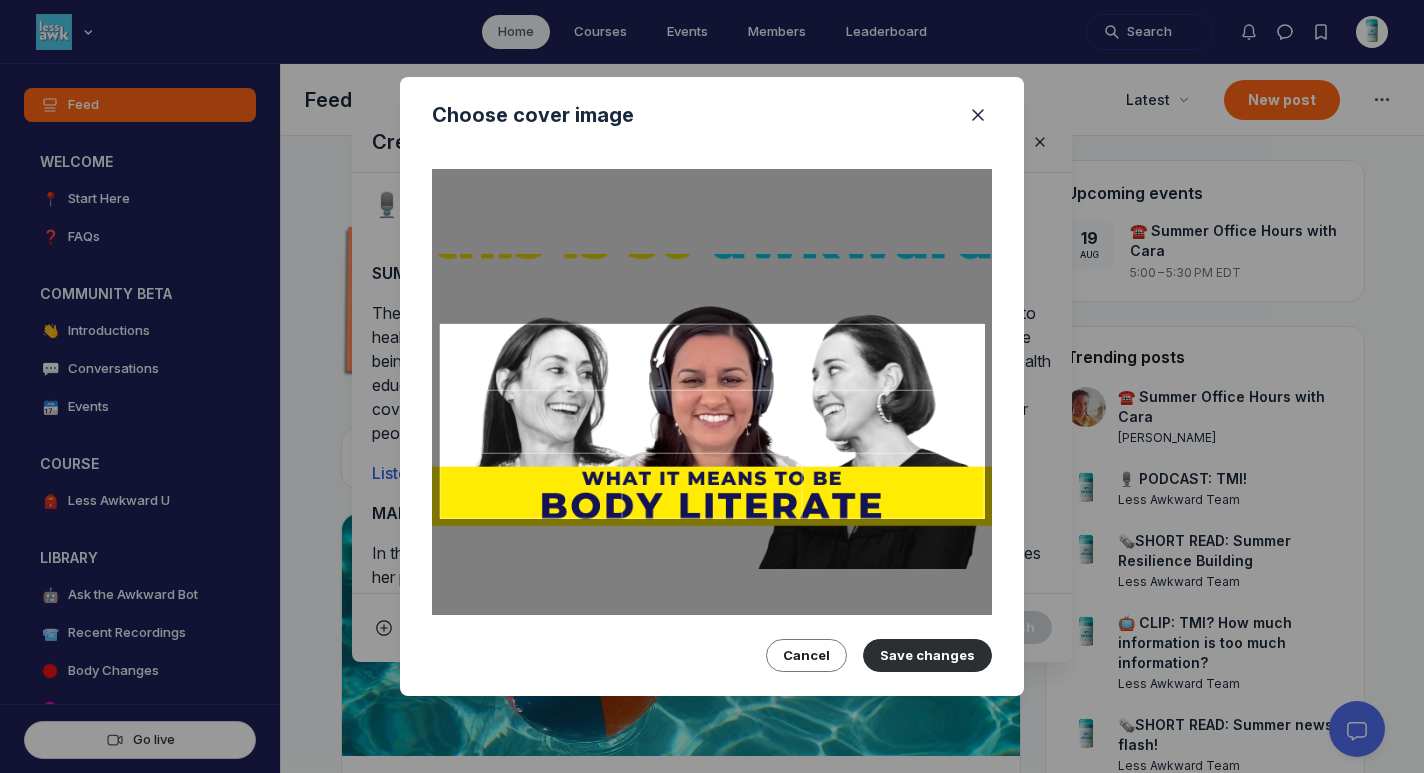 drag, startPoint x: 794, startPoint y: 438, endPoint x: 795, endPoint y: 428, distance: 10.049875 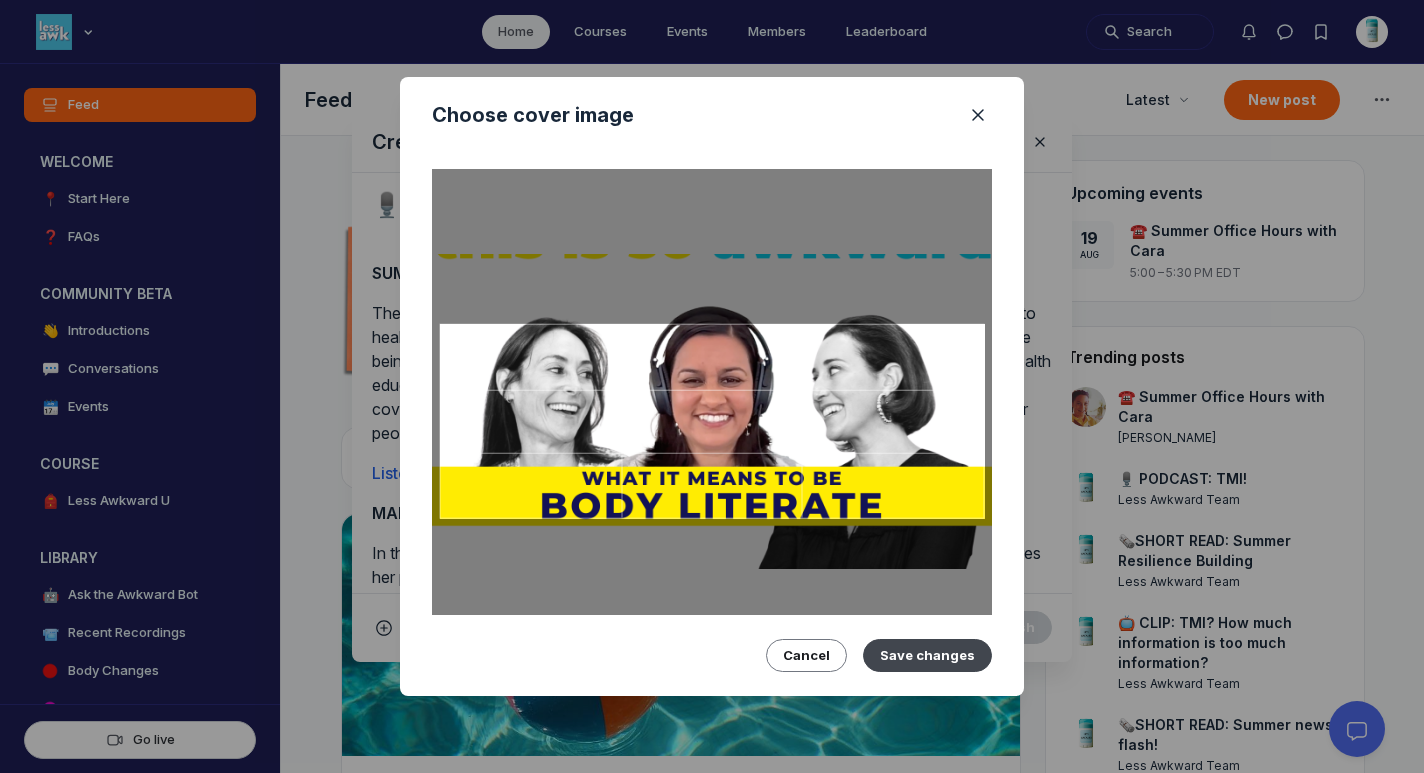 click on "Save changes" at bounding box center [927, 655] 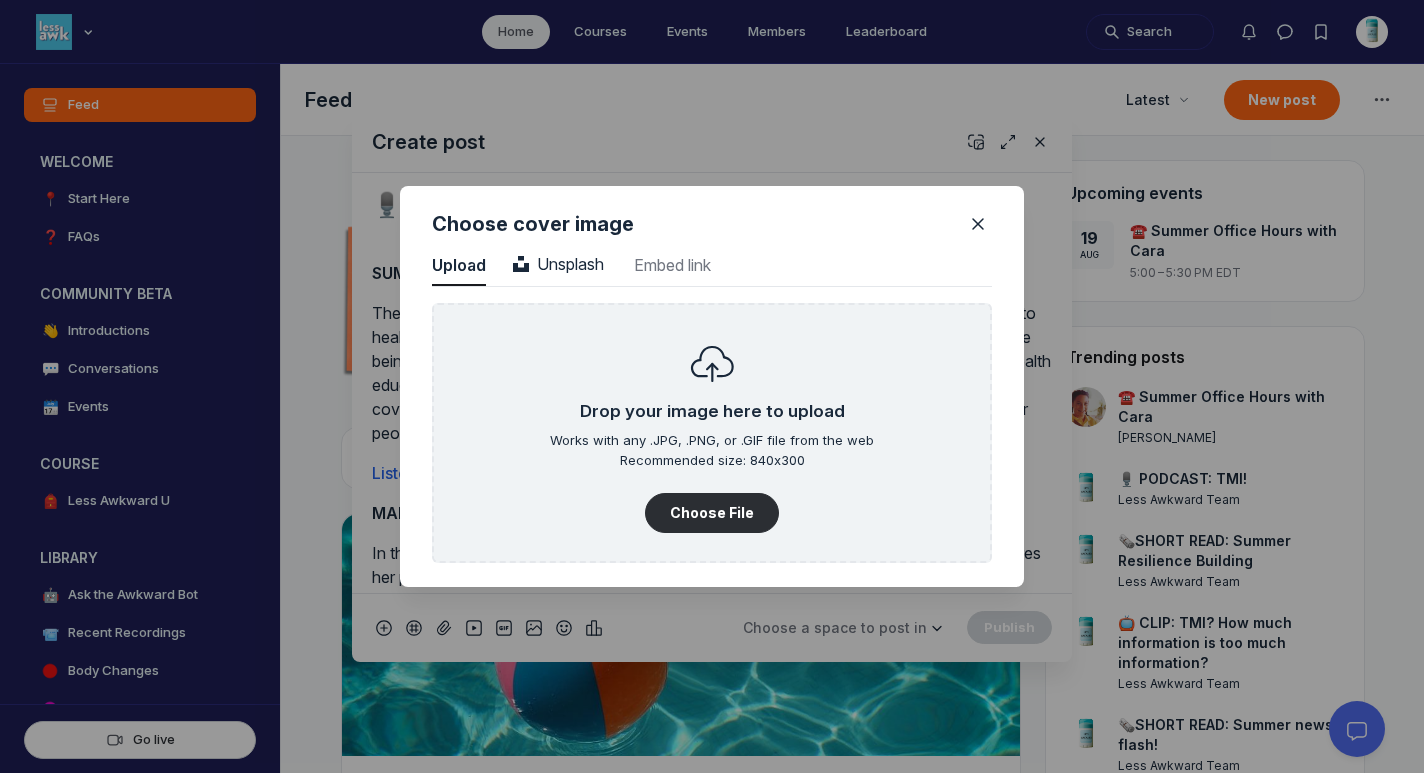 scroll, scrollTop: 2702, scrollLeft: 5090, axis: both 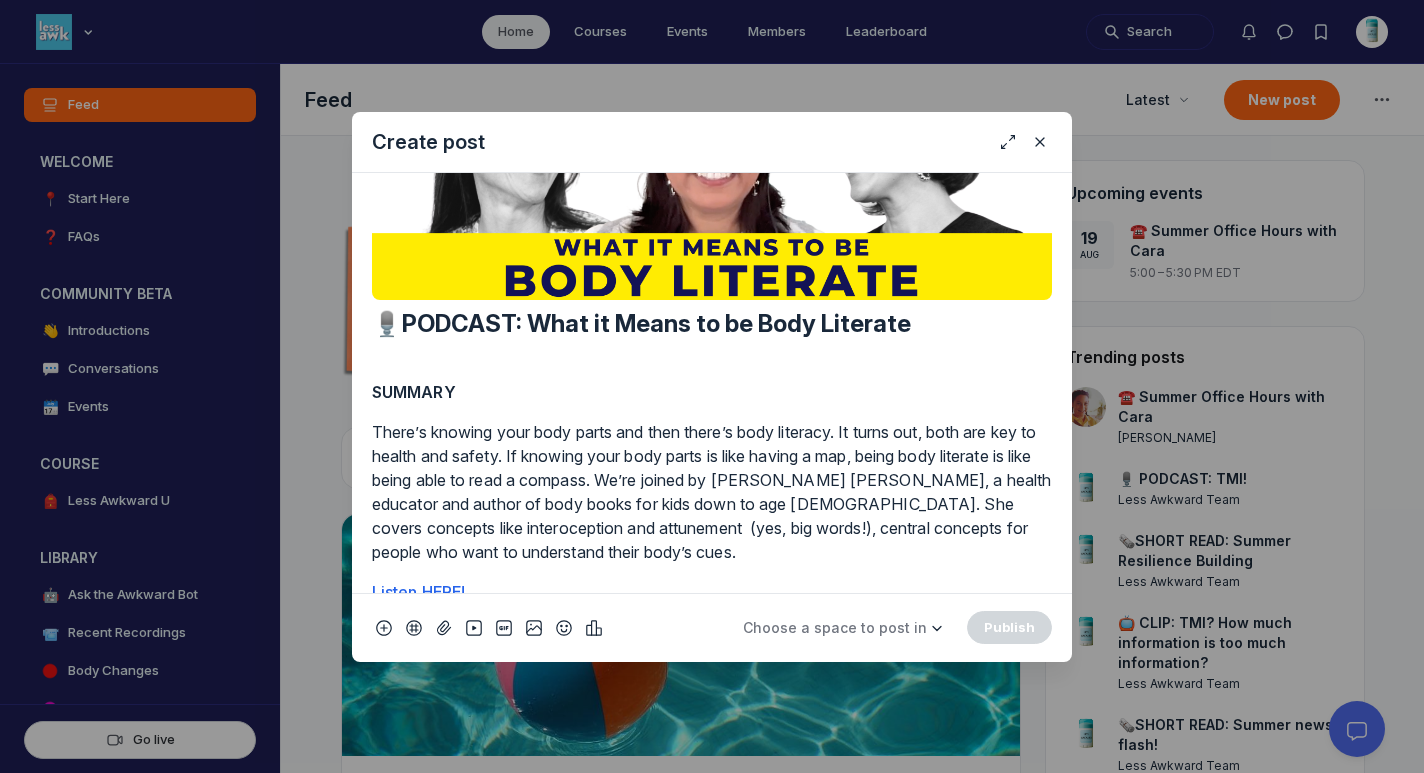 click on "🎙️PODCAST: What it Means to be Body Literate" at bounding box center [712, 340] 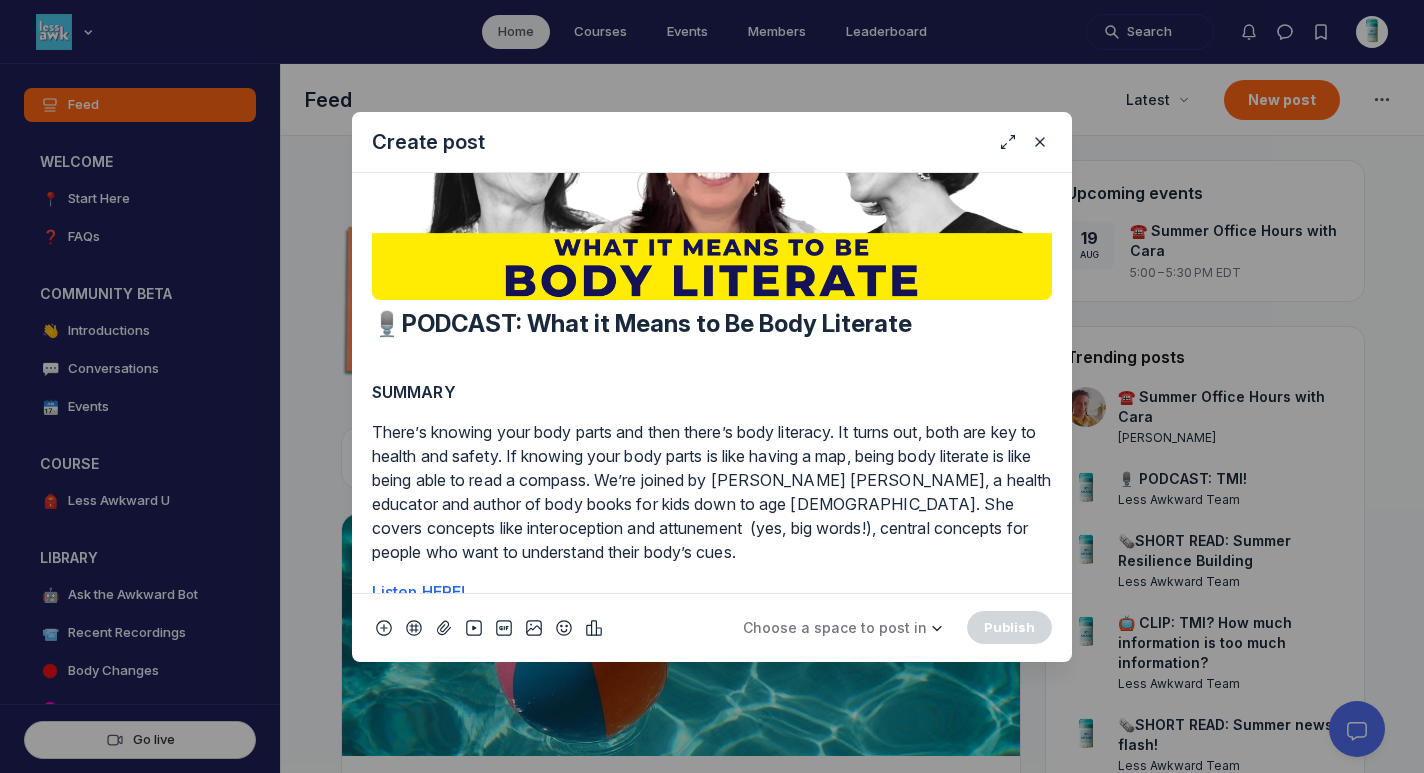 type on "🎙️PODCAST: What it Means to Be Body Literate" 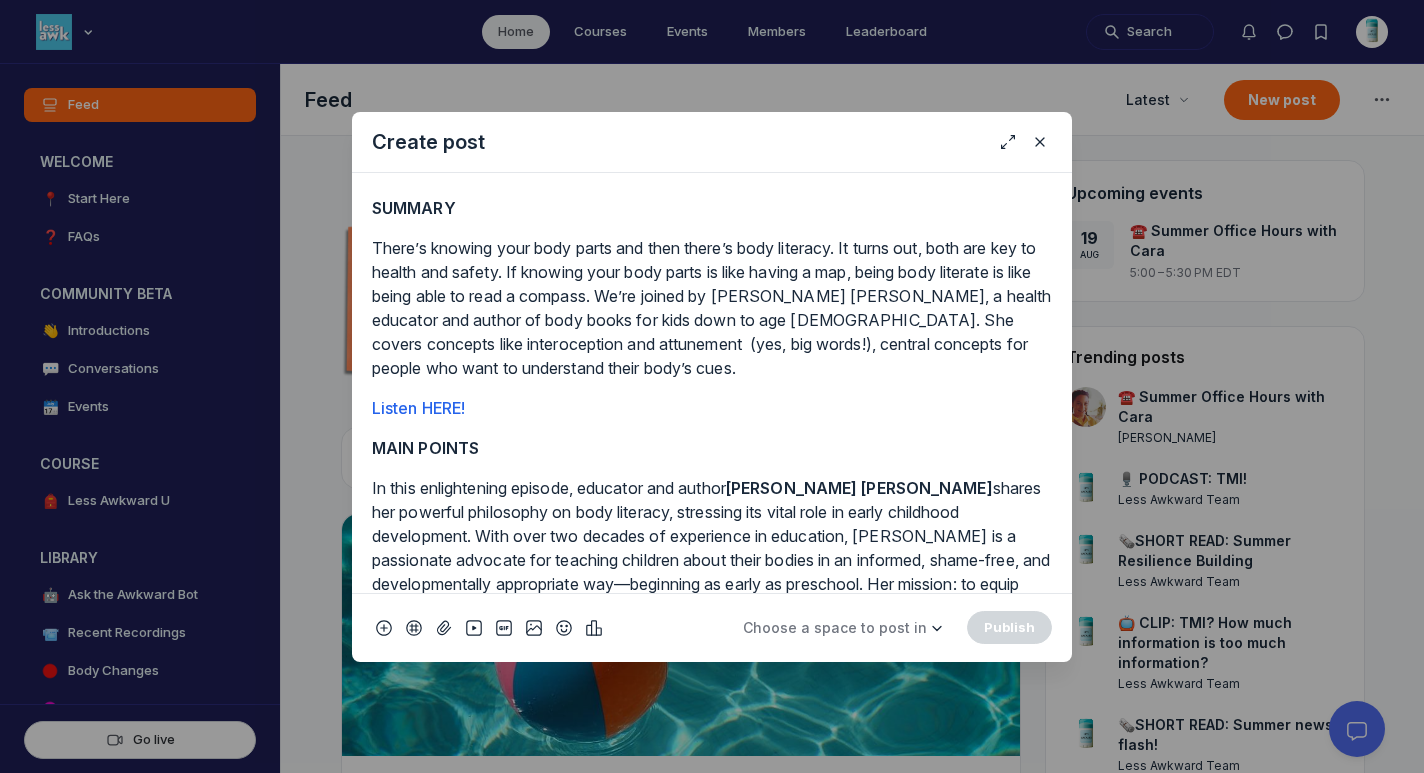 scroll, scrollTop: 318, scrollLeft: 0, axis: vertical 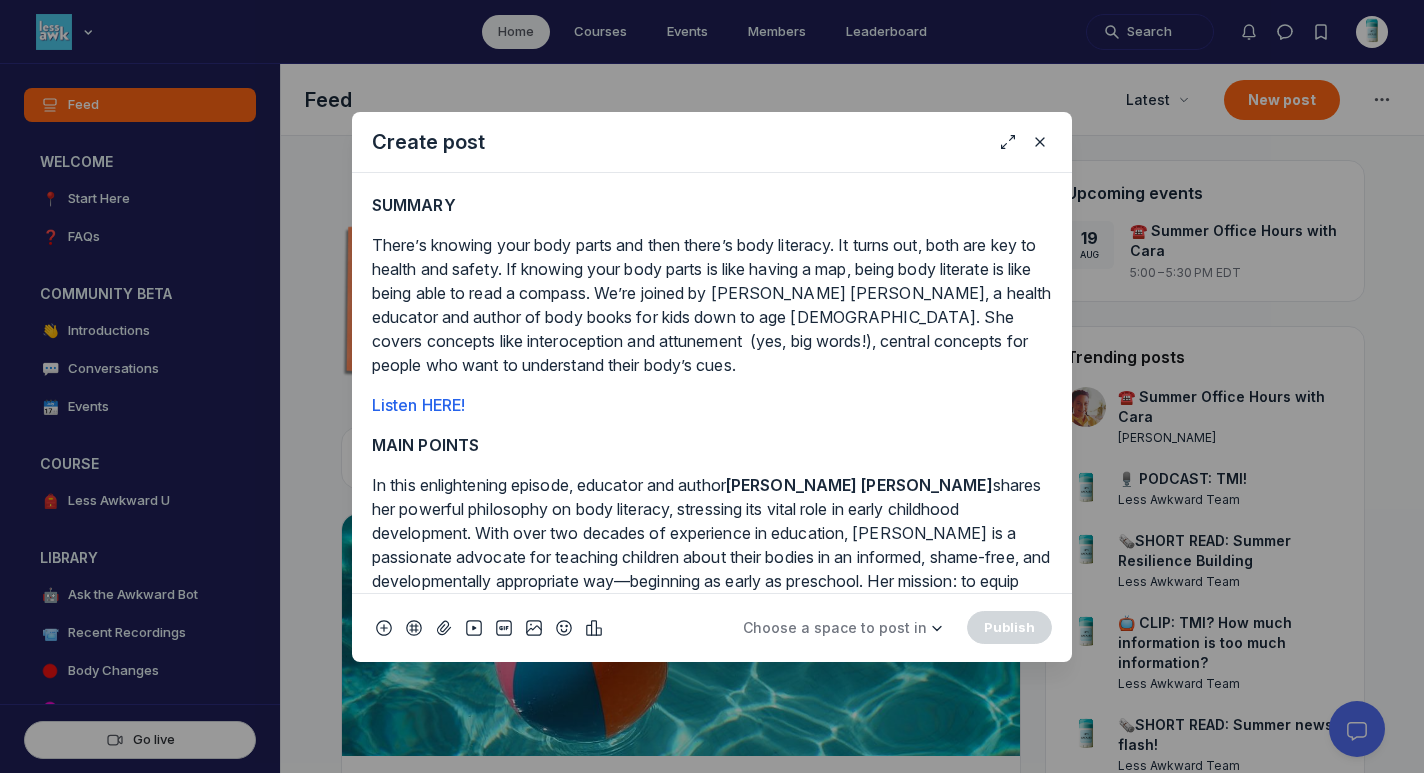 click on "[PERSON_NAME] [PERSON_NAME]" at bounding box center [859, 485] 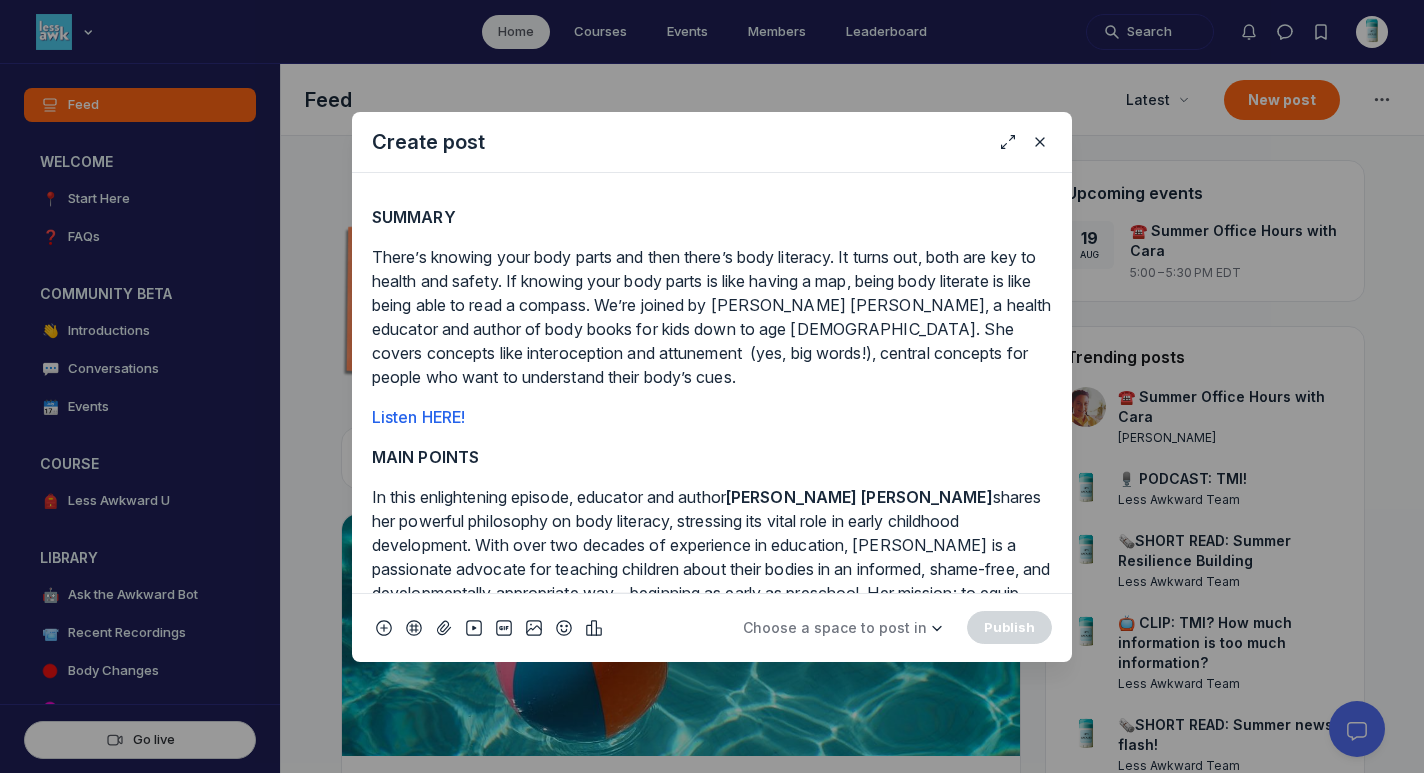 scroll, scrollTop: 309, scrollLeft: 0, axis: vertical 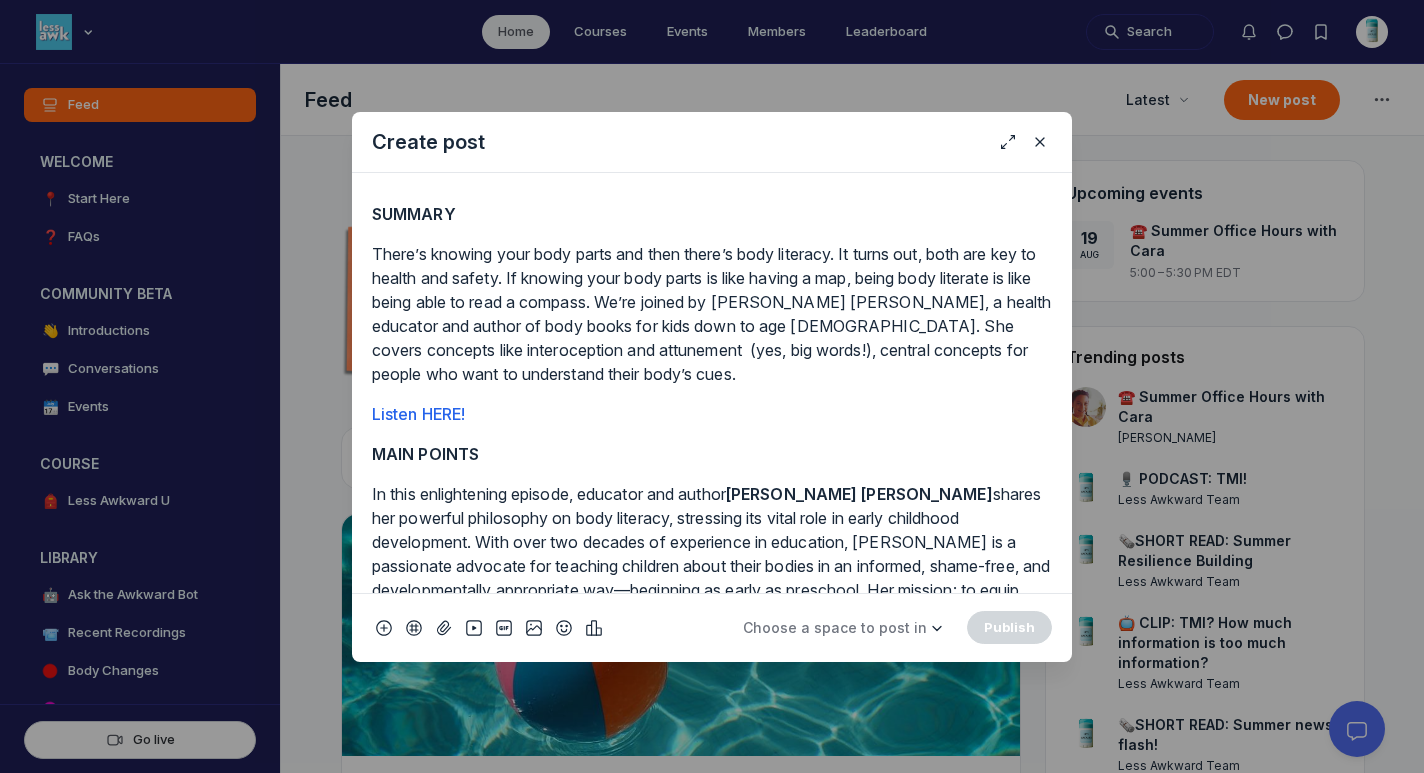 click on "There’s knowing your body parts and then there’s body literacy. It turns out, both are key to health and safety. If knowing your body parts is like having a map, being body literate is like being able to read a compass. We’re joined by [PERSON_NAME] [PERSON_NAME], a health educator and author of body books for kids down to age [DEMOGRAPHIC_DATA]. She covers concepts like interoception and attunement  (yes, big words!), central concepts for people who want to understand their body’s cues." at bounding box center (712, 314) 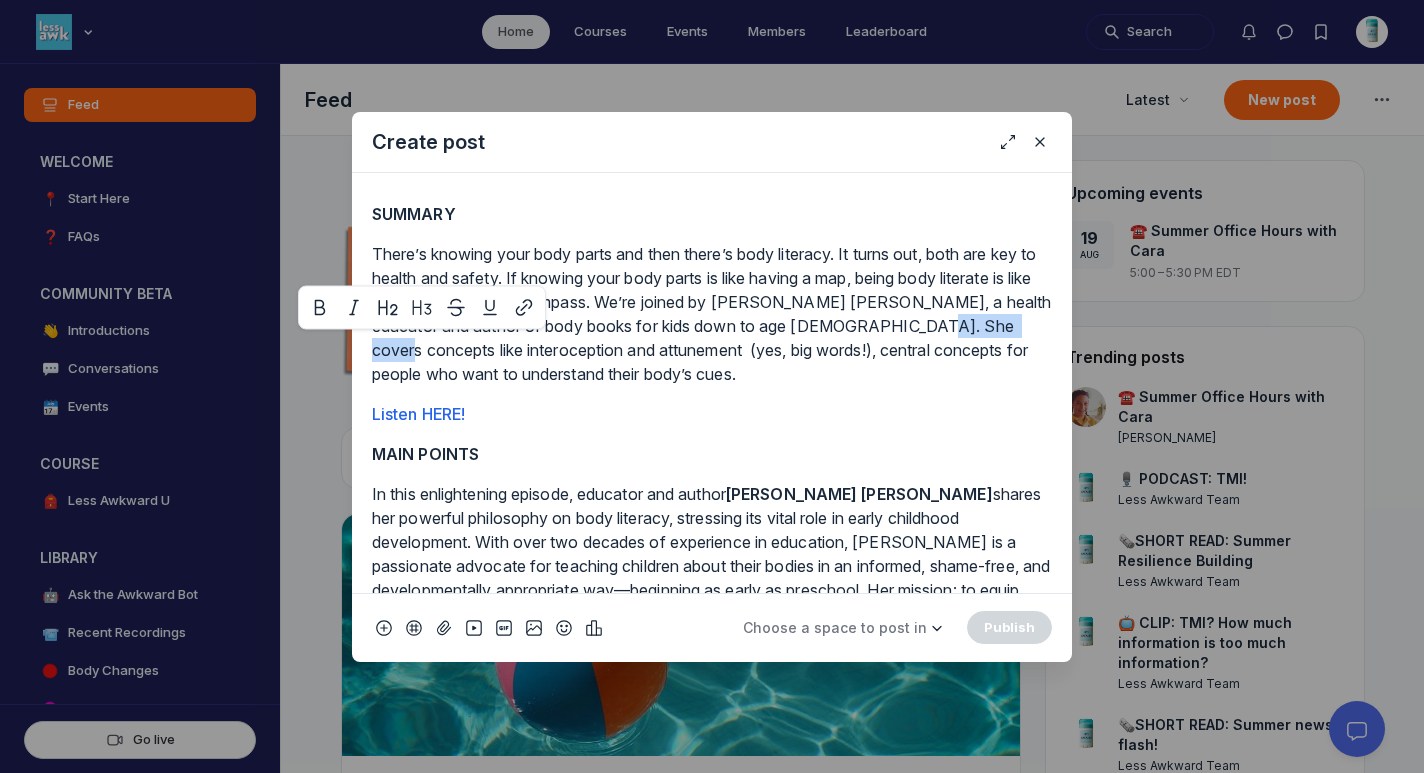 copy on "interoception" 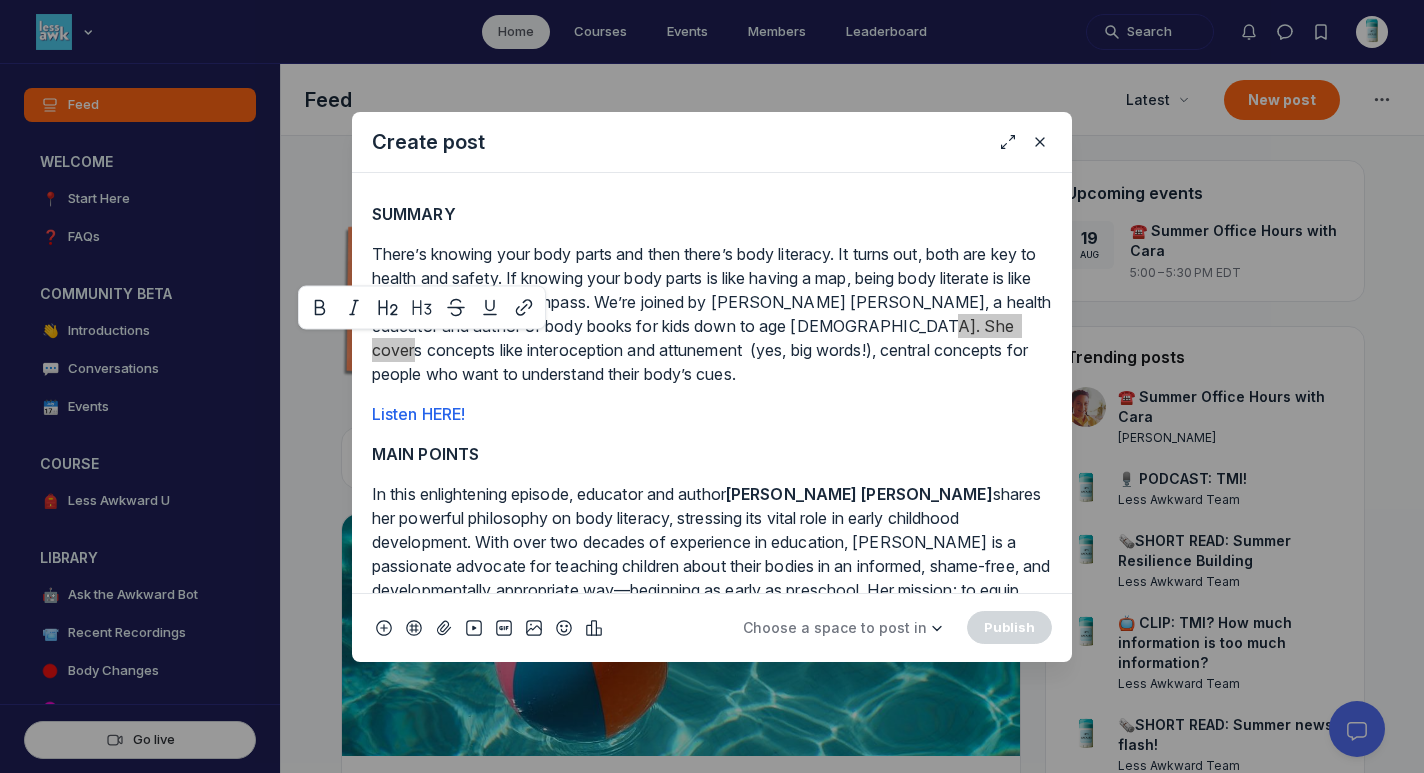 drag, startPoint x: 426, startPoint y: 351, endPoint x: 1094, endPoint y: 3, distance: 753.2118 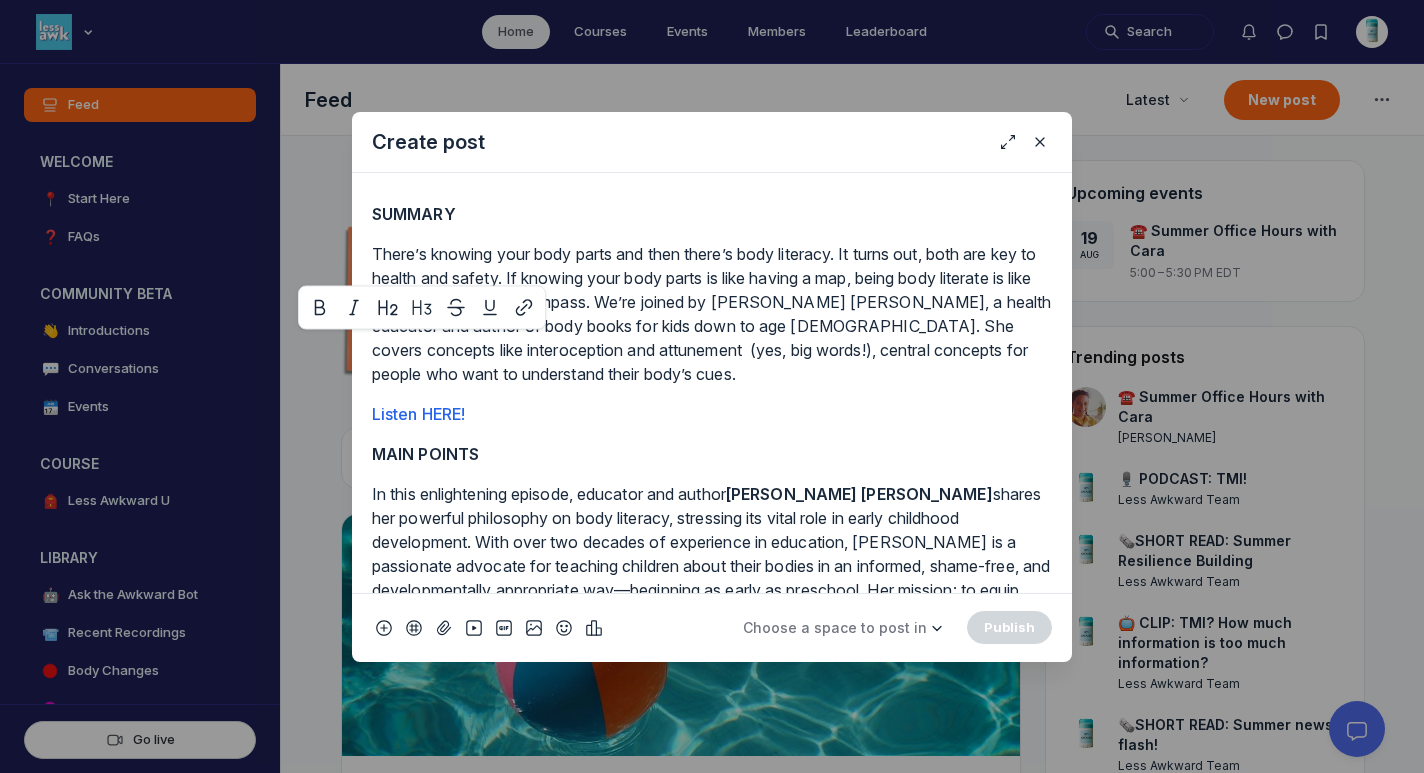 click on "MAIN POINTS" at bounding box center [712, 454] 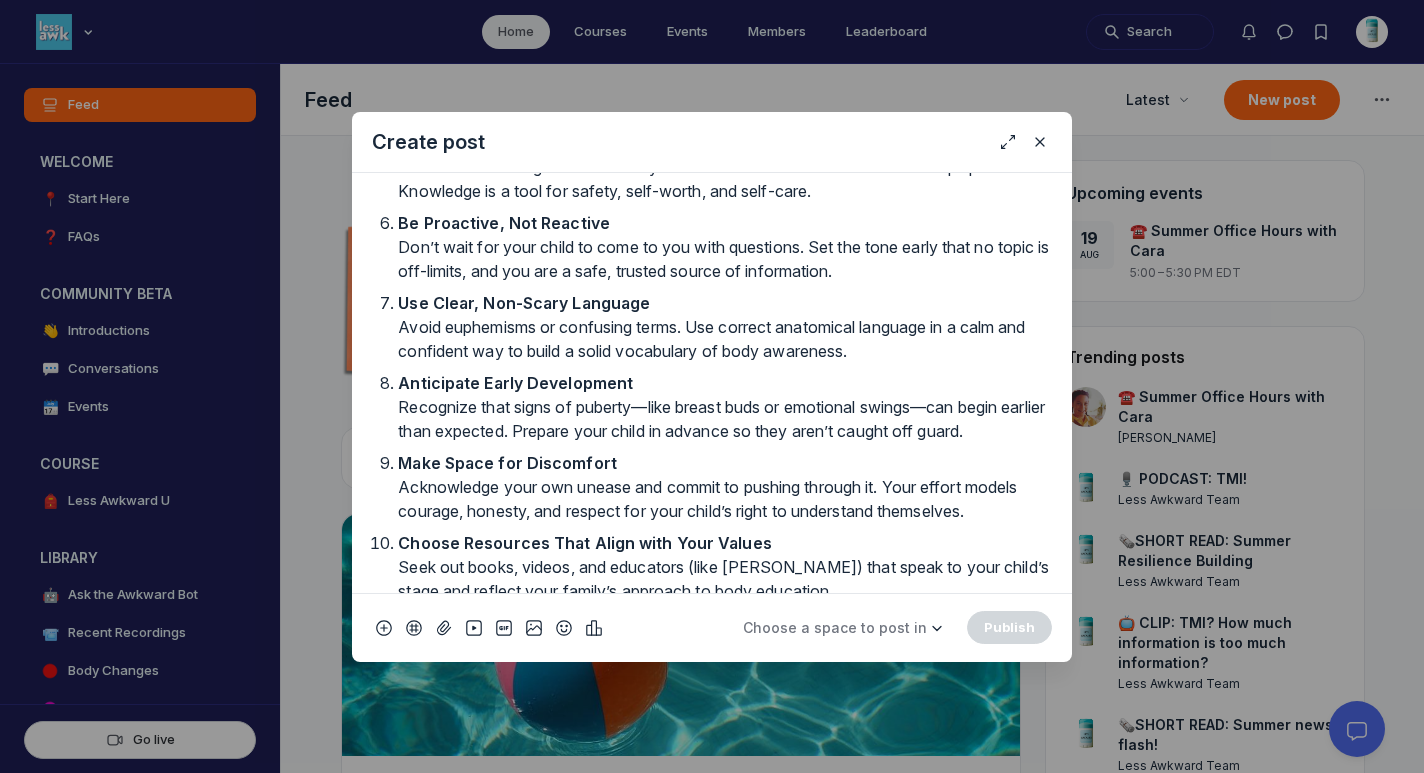 scroll, scrollTop: 2050, scrollLeft: 0, axis: vertical 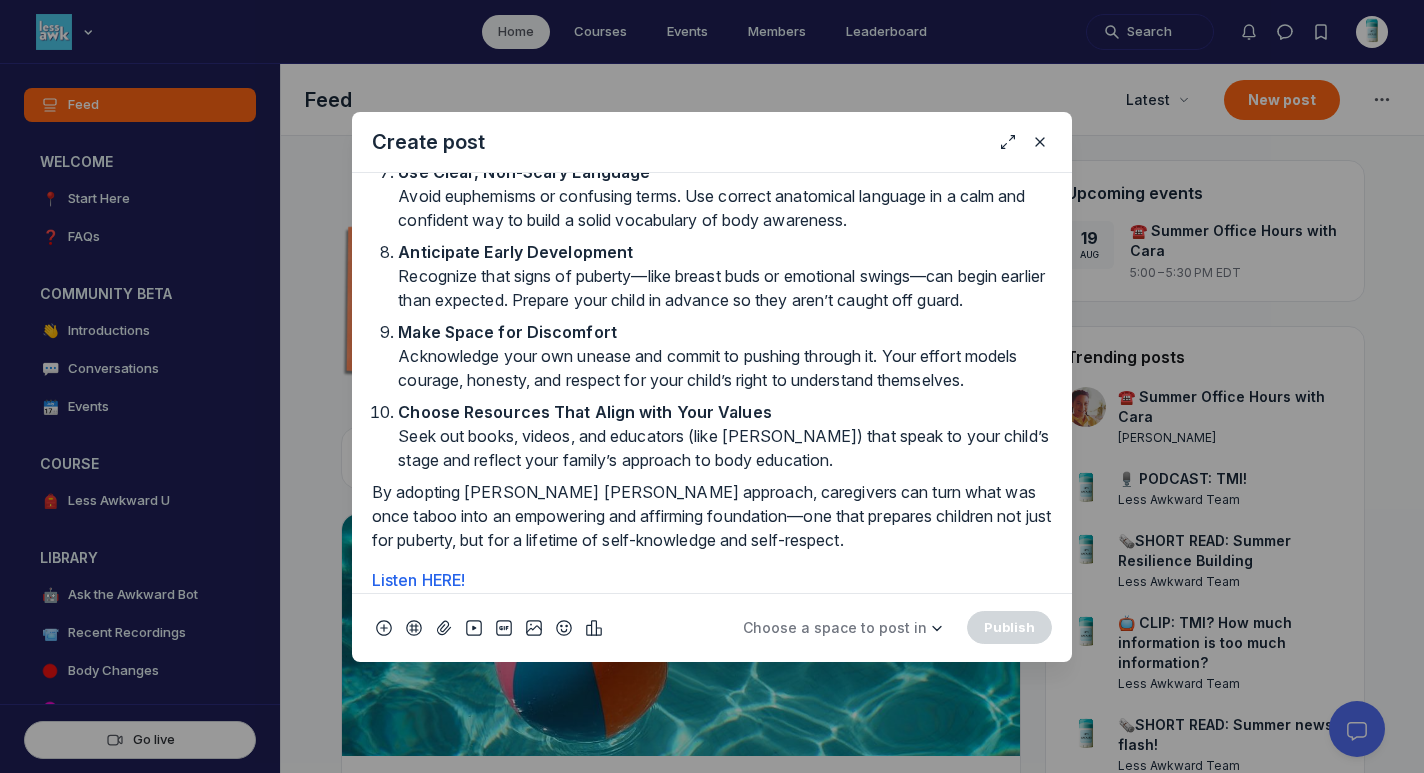 click on "By adopting [PERSON_NAME] [PERSON_NAME] approach, caregivers can turn what was once taboo into an empowering and affirming foundation—one that prepares children not just for puberty, but for a lifetime of self-knowledge and self-respect." at bounding box center [712, 516] 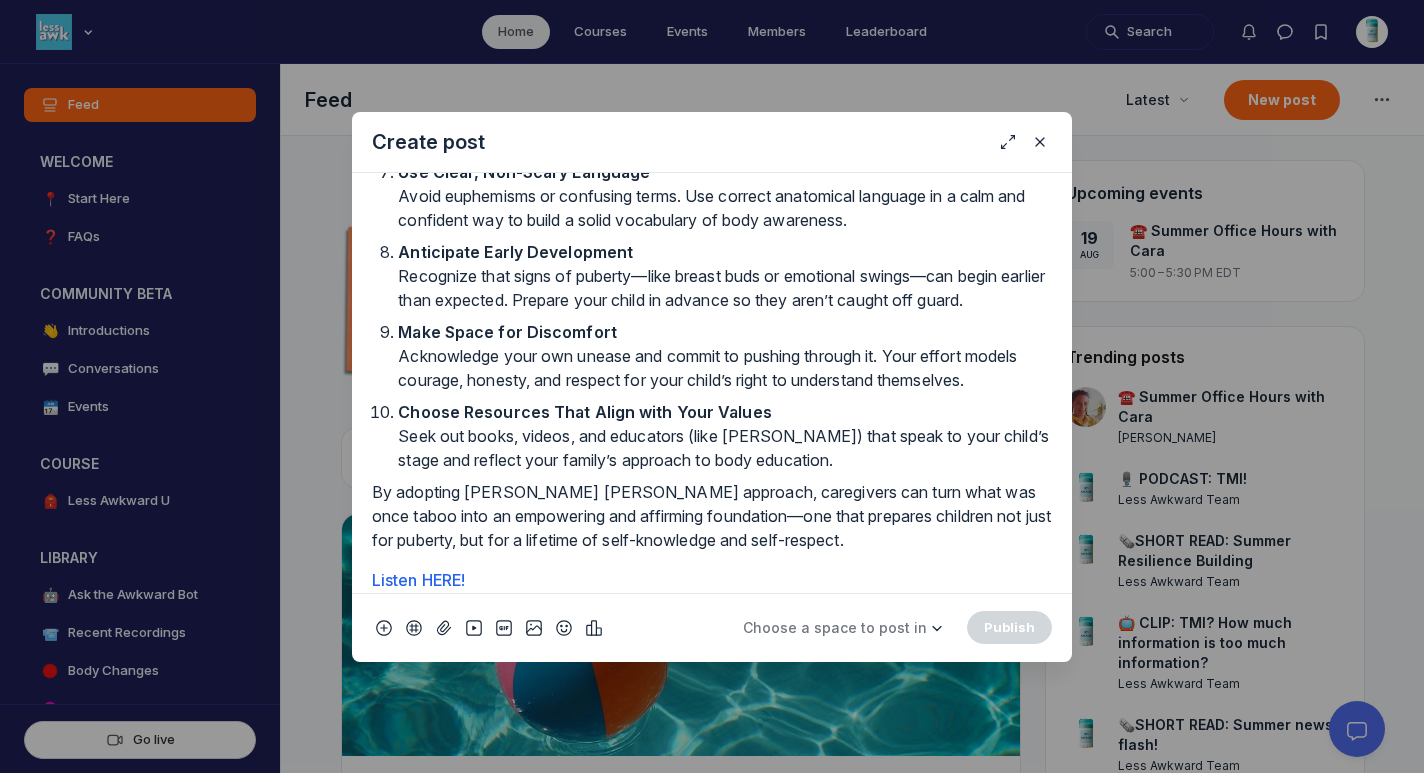 click on "By adopting [PERSON_NAME] [PERSON_NAME] approach, caregivers can turn what was once taboo into an empowering and affirming foundation—one that prepares children not just for puberty, but for a lifetime of self-knowledge and self-respect." at bounding box center (712, 516) 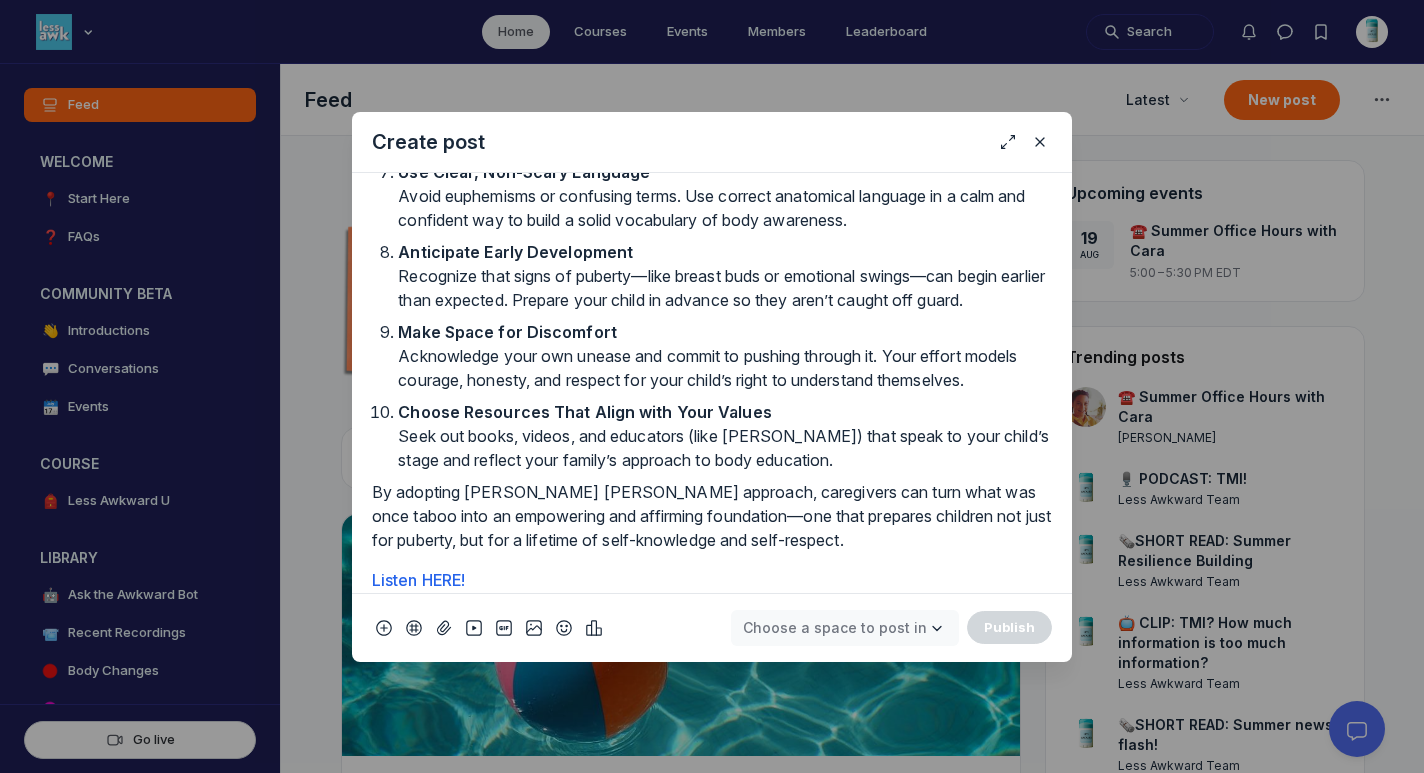 click on "Choose a space to post in" at bounding box center (835, 627) 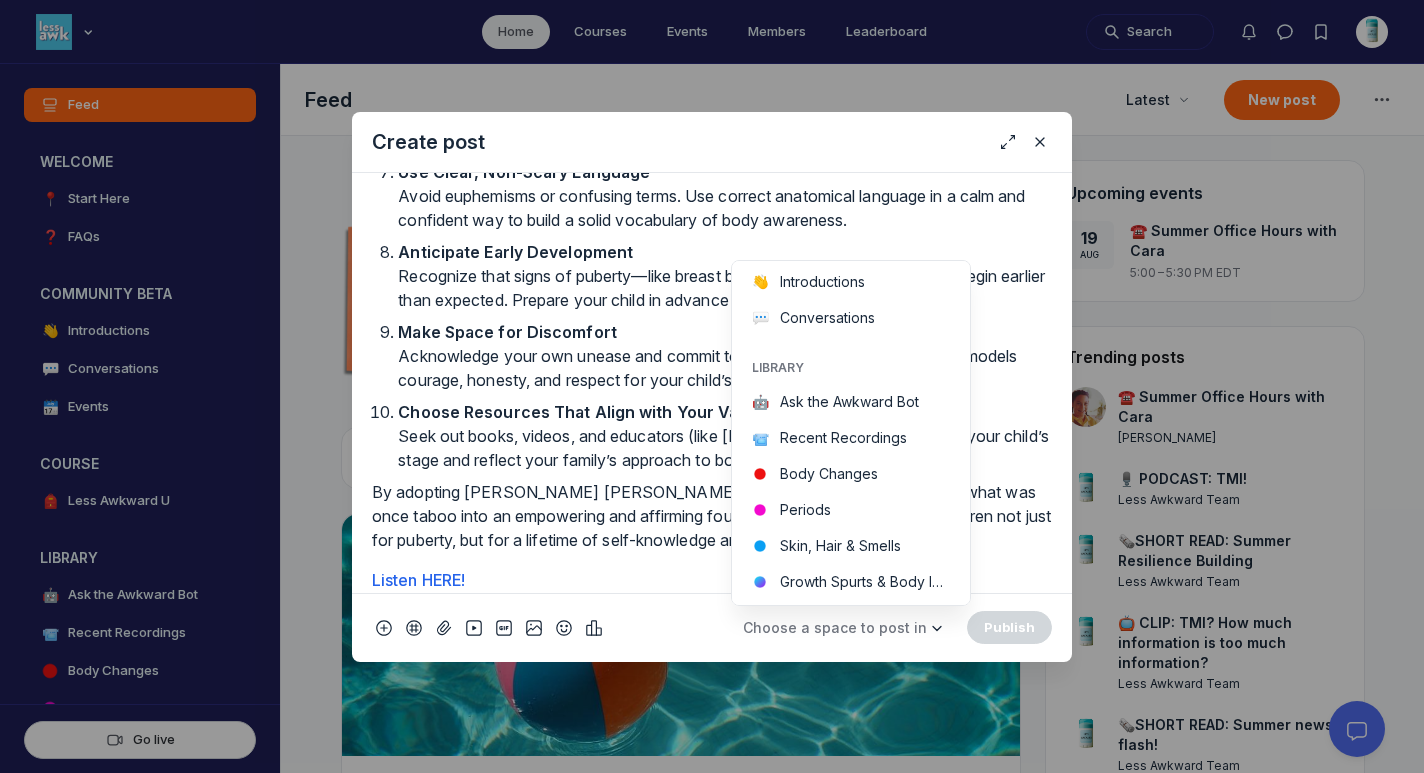 scroll, scrollTop: 277, scrollLeft: 0, axis: vertical 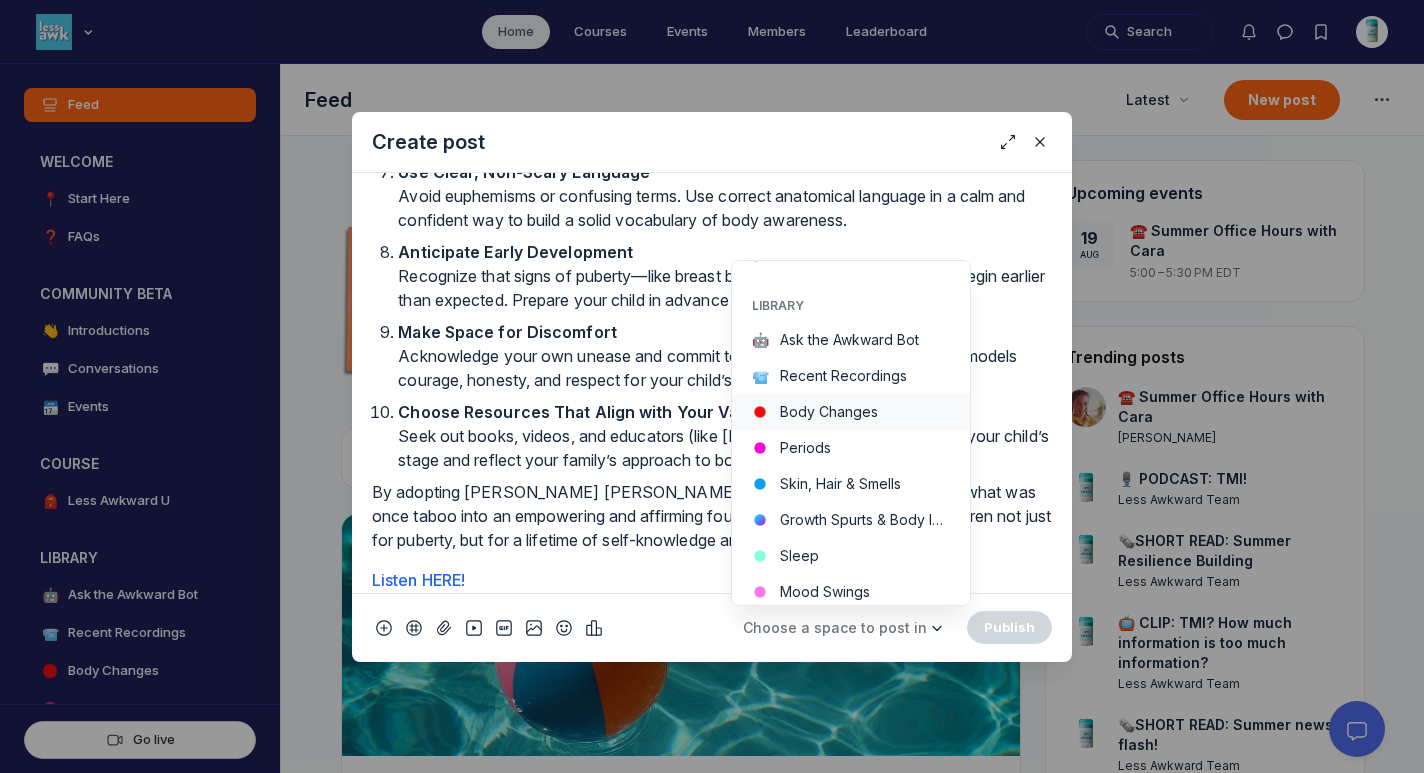 click on "Body Changes" at bounding box center [851, 412] 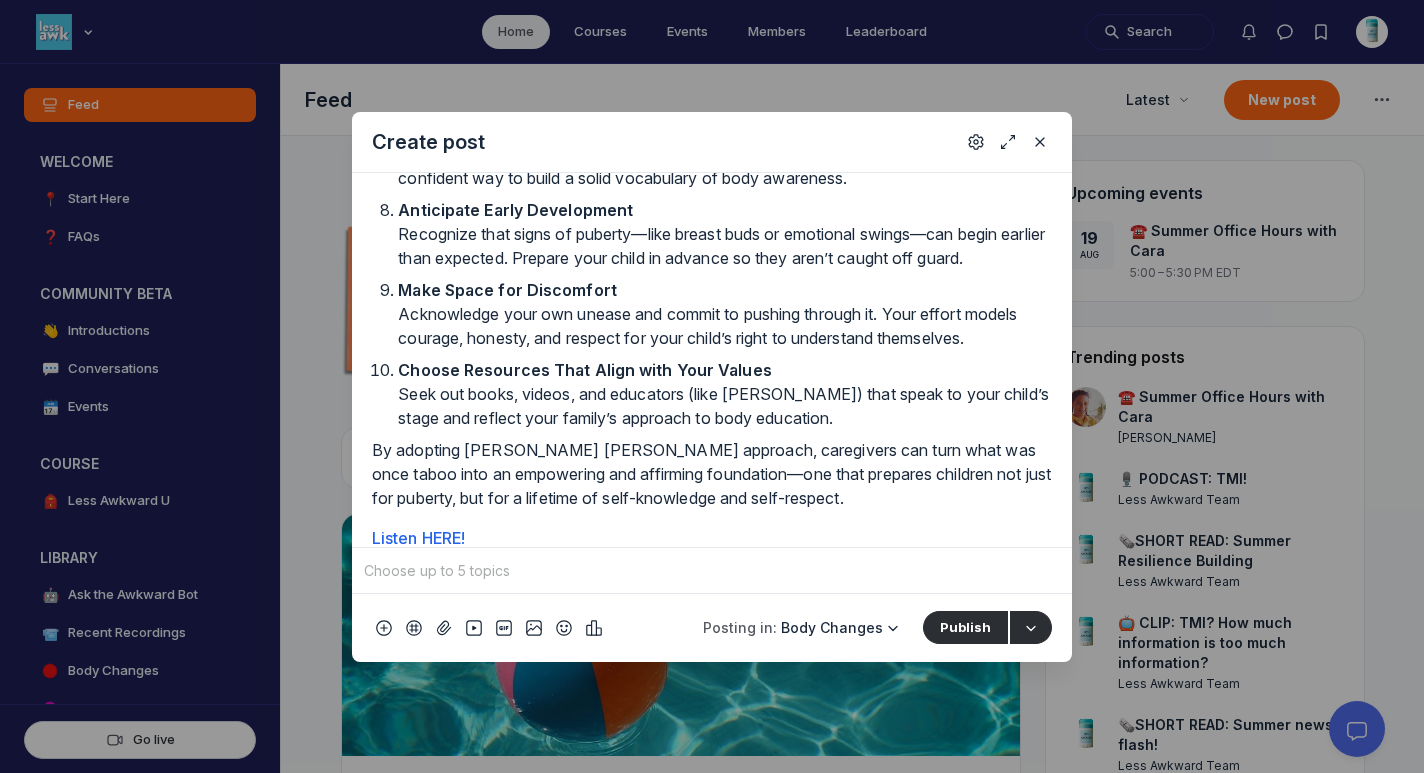 click at bounding box center (712, 571) 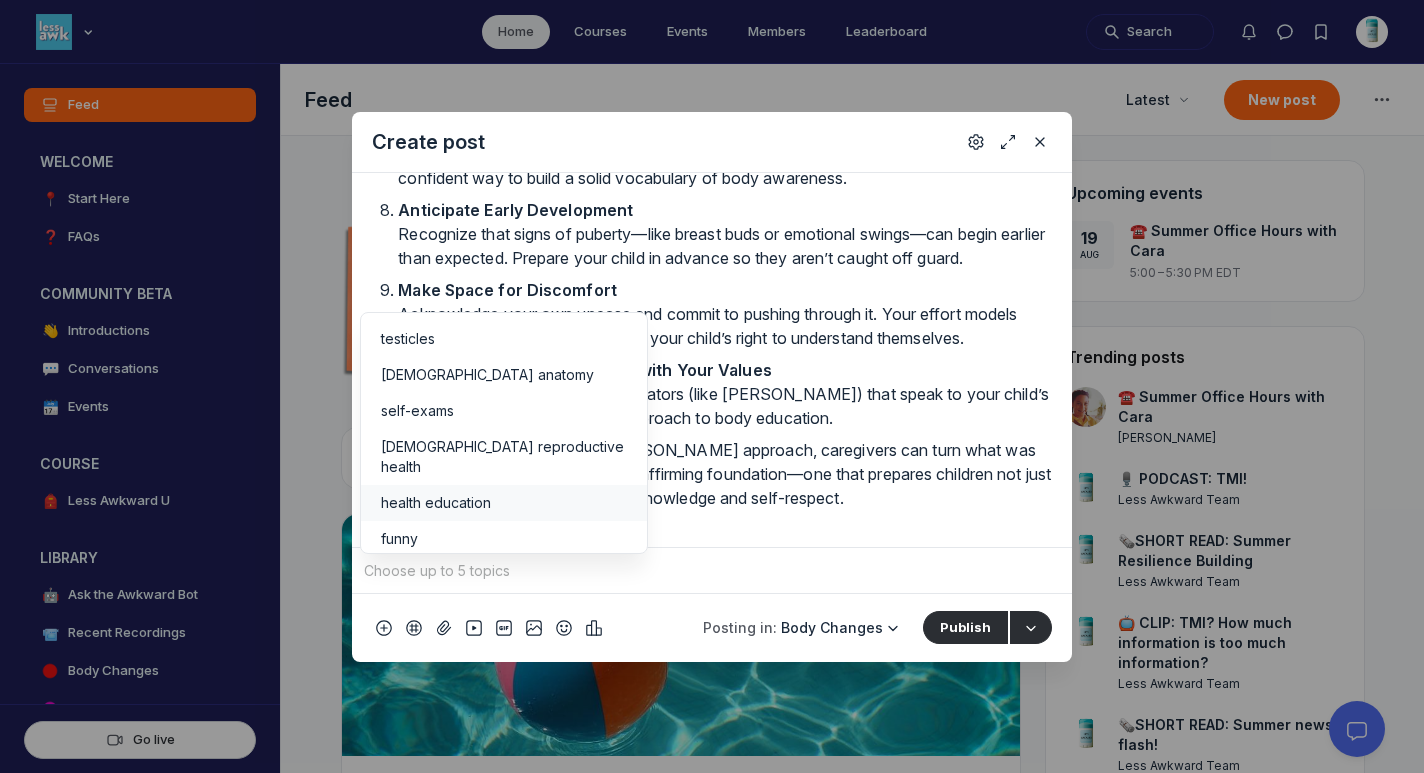 click on "health education" at bounding box center (504, 503) 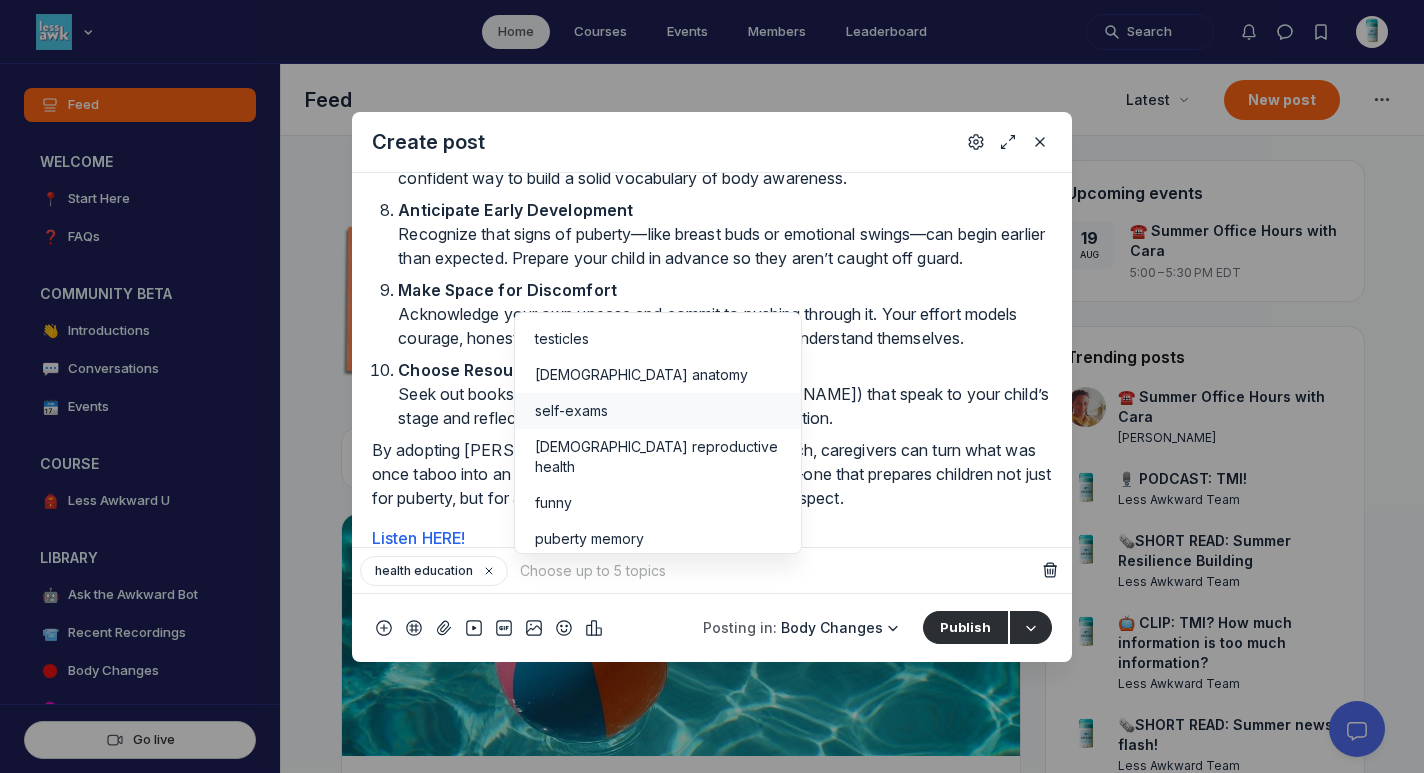 click on "self-exams" at bounding box center [658, 411] 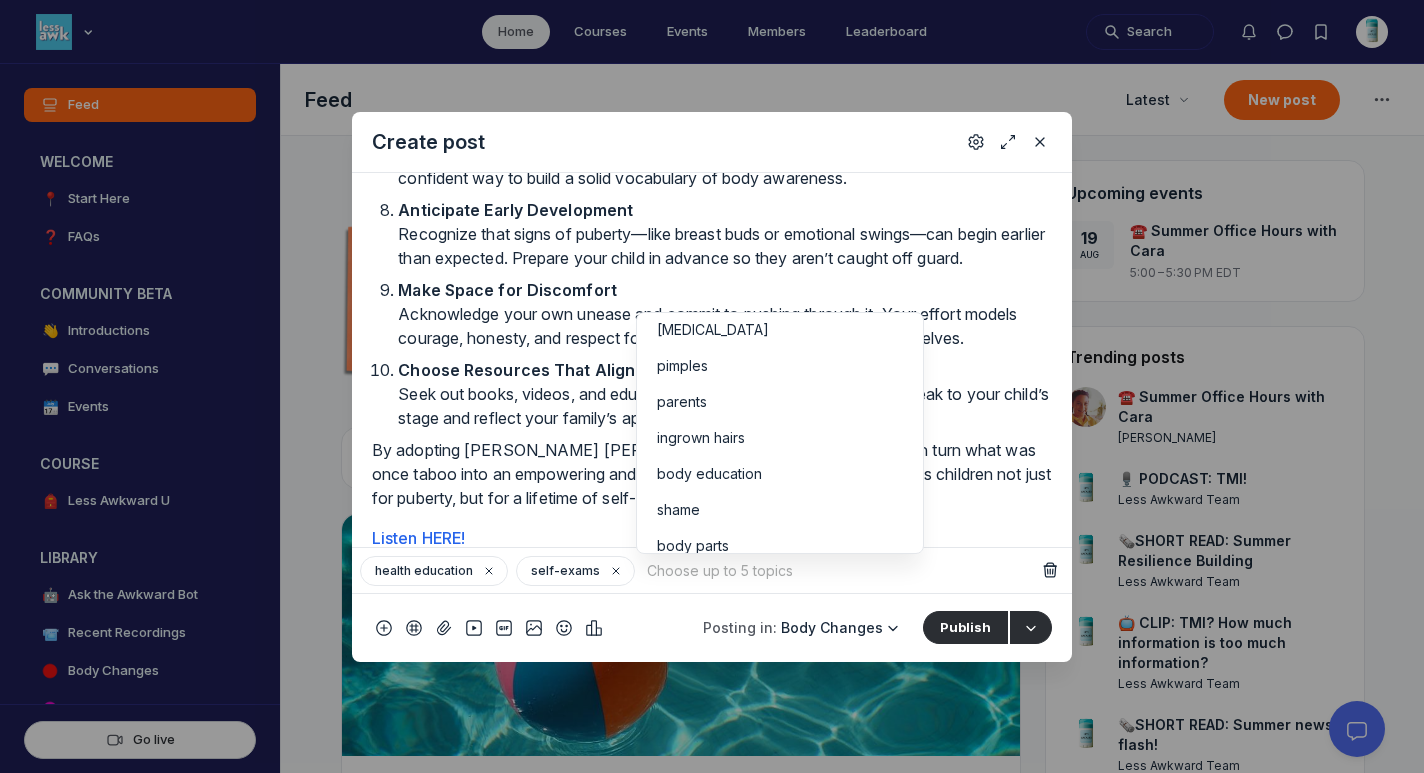 scroll, scrollTop: 415, scrollLeft: 0, axis: vertical 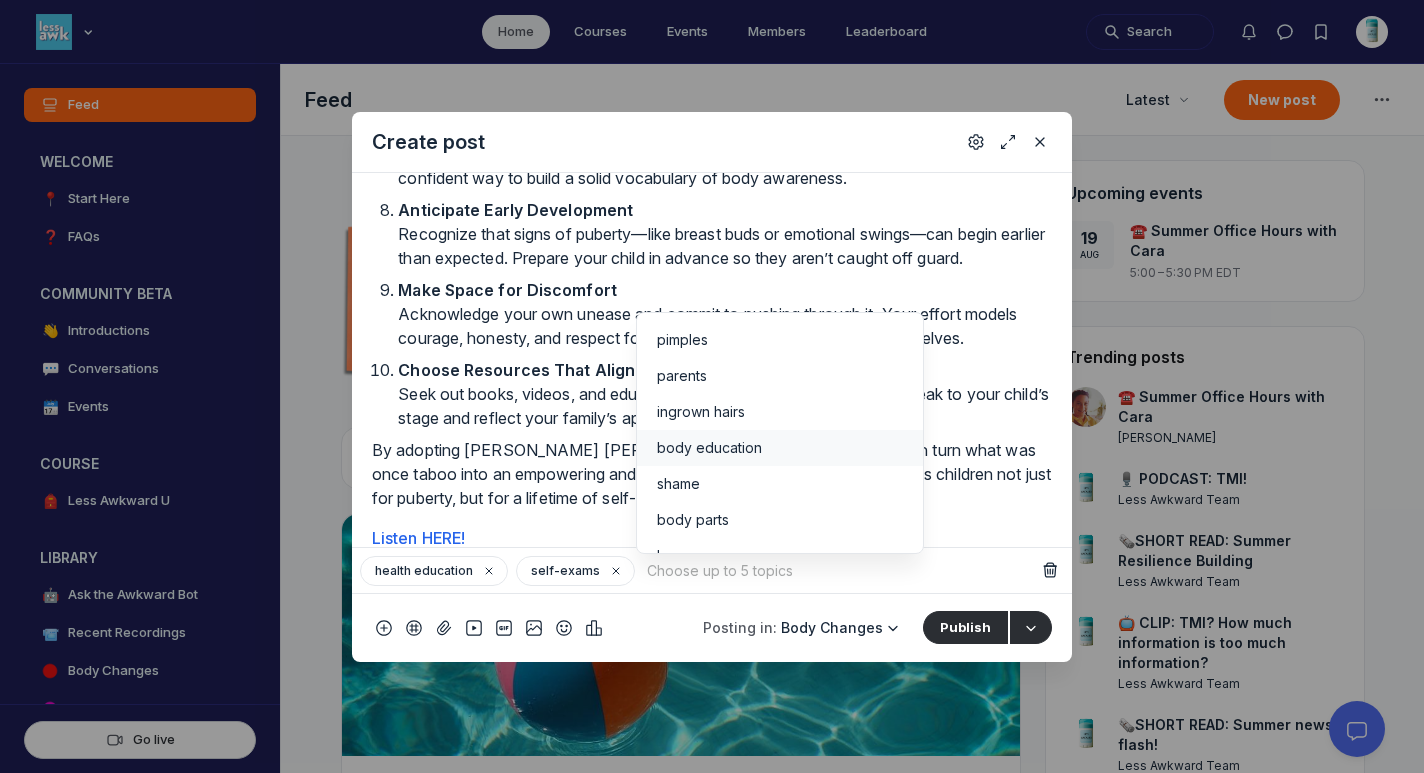 click on "body education" at bounding box center [780, 448] 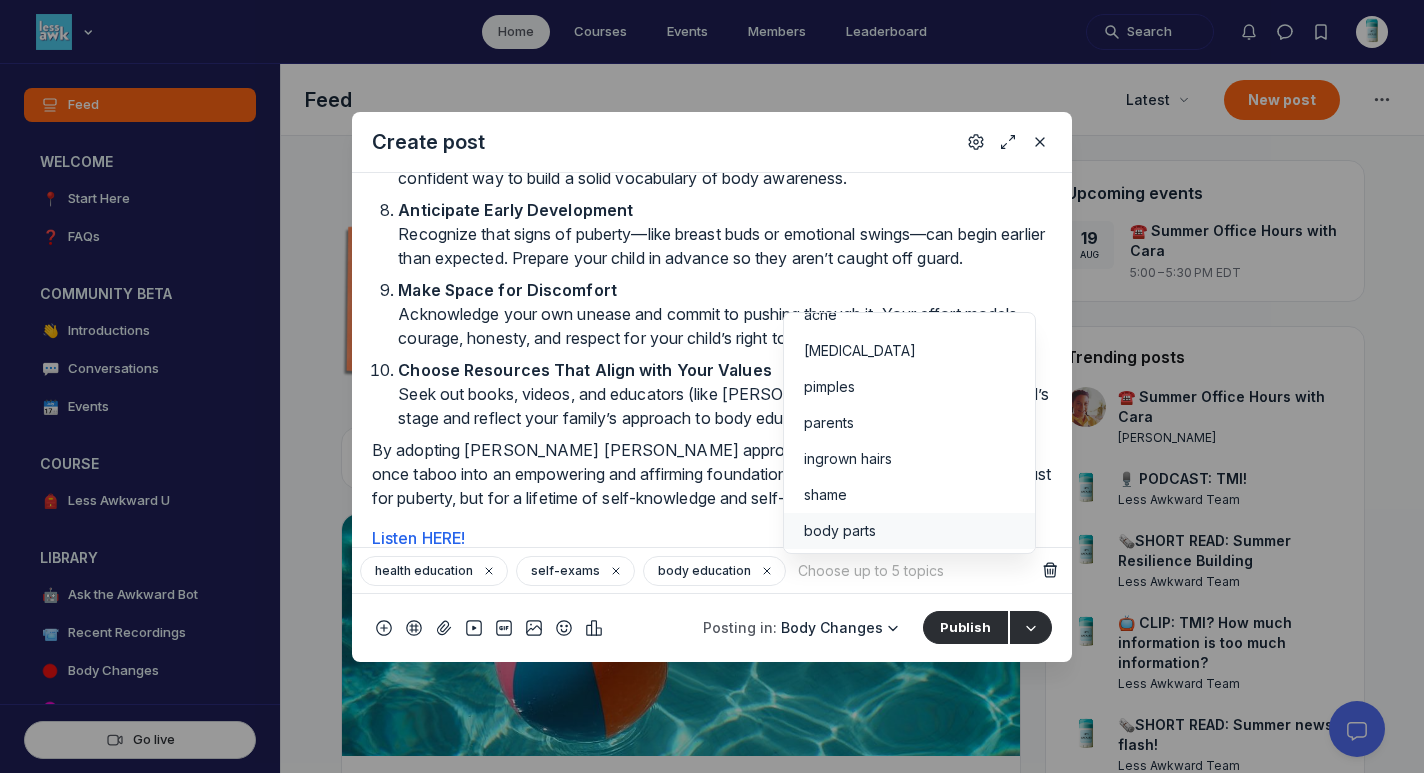 click on "body parts" at bounding box center [840, 531] 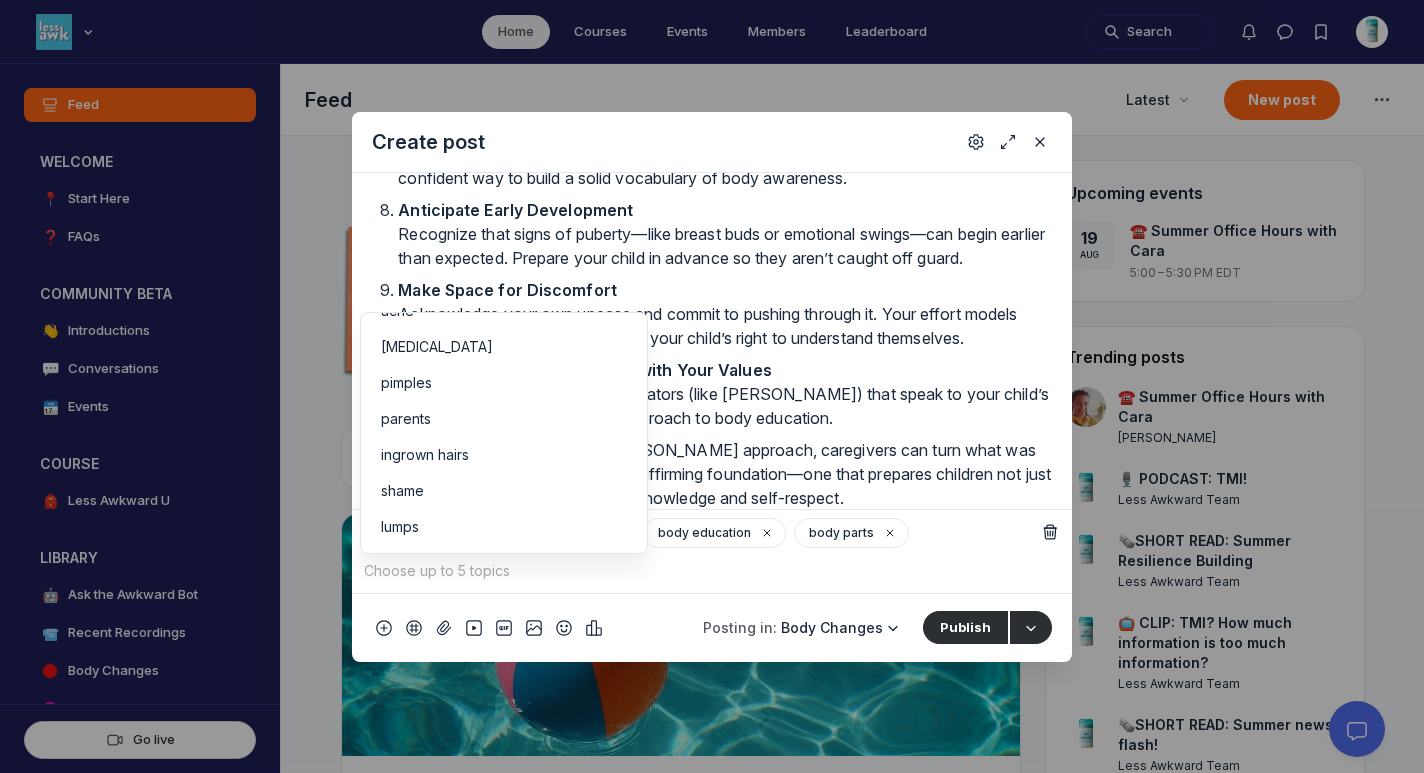 scroll, scrollTop: 352, scrollLeft: 0, axis: vertical 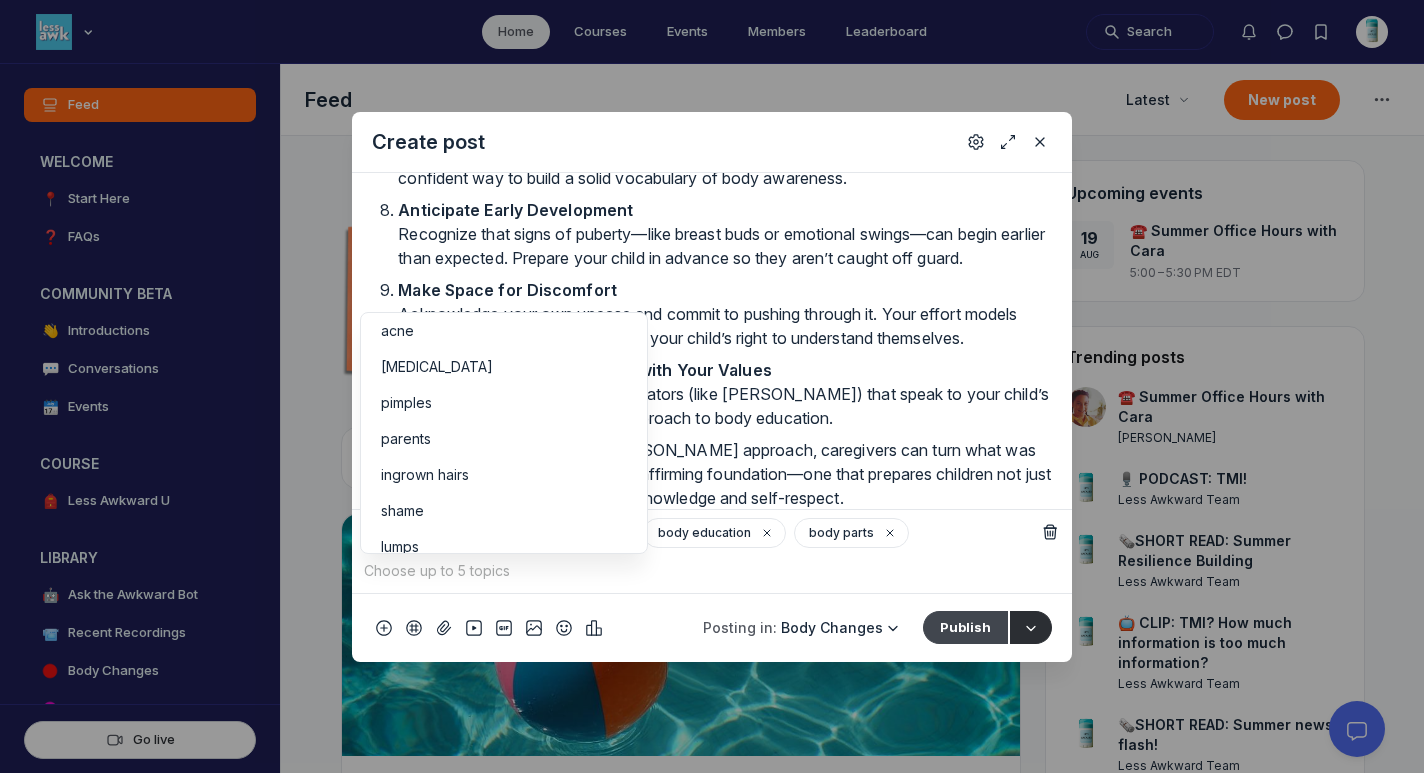 click on "Publish" at bounding box center (965, 627) 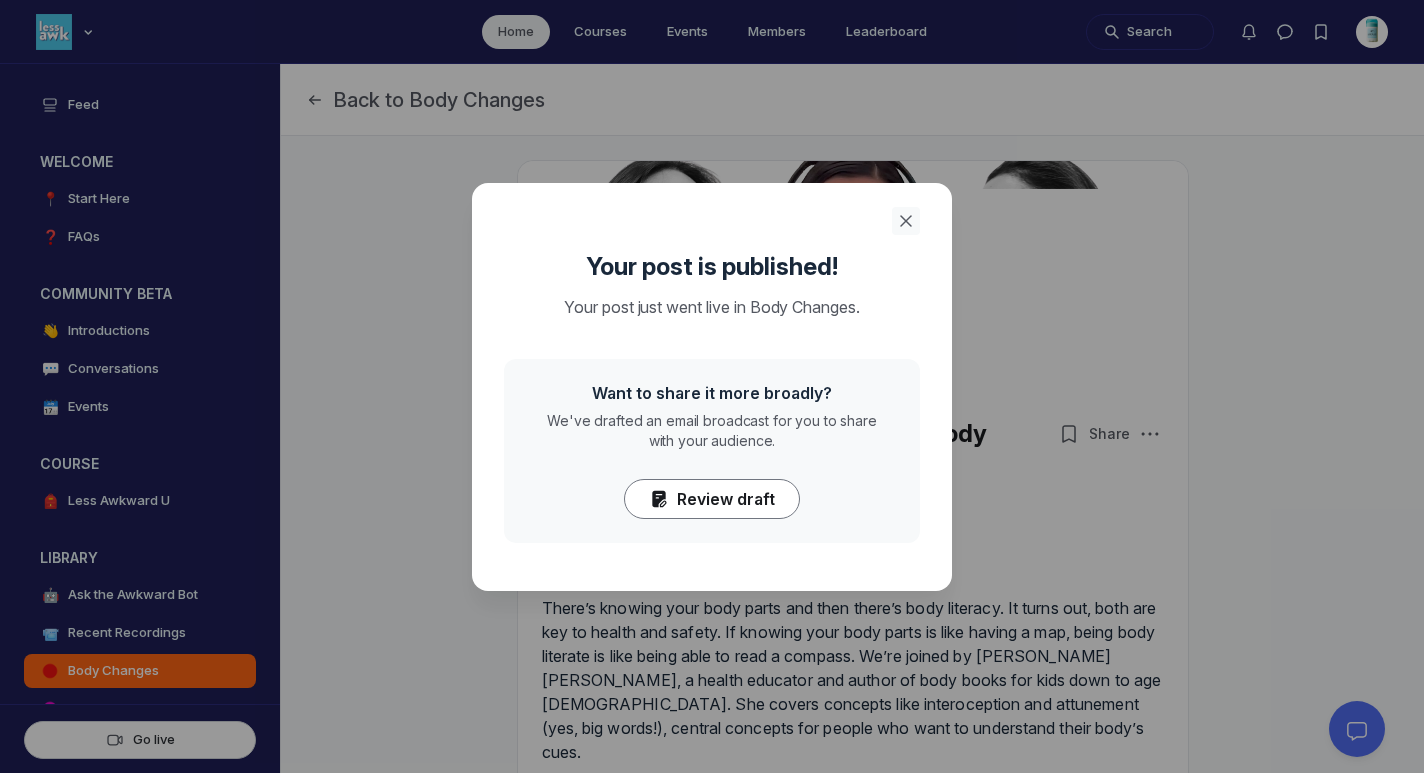 click 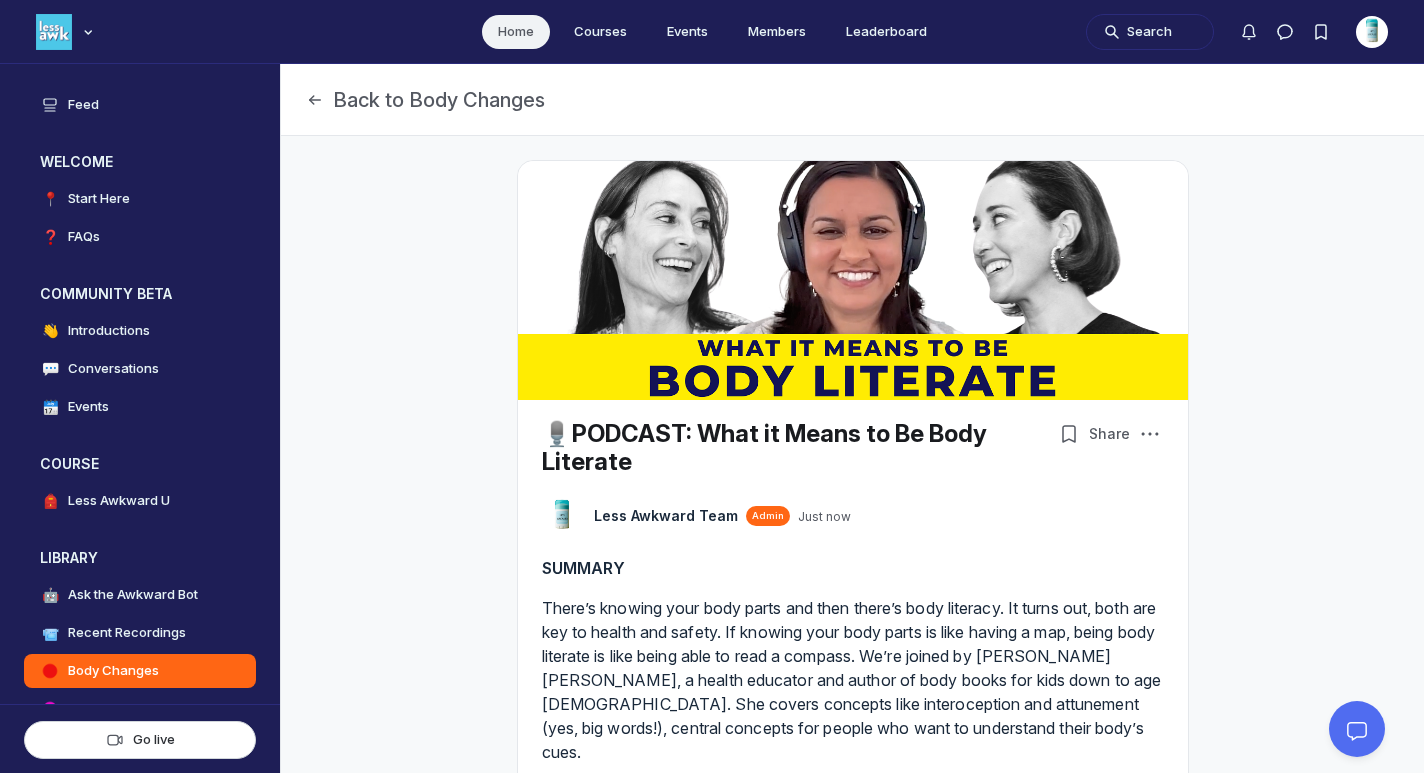 click on "Home" at bounding box center (516, 32) 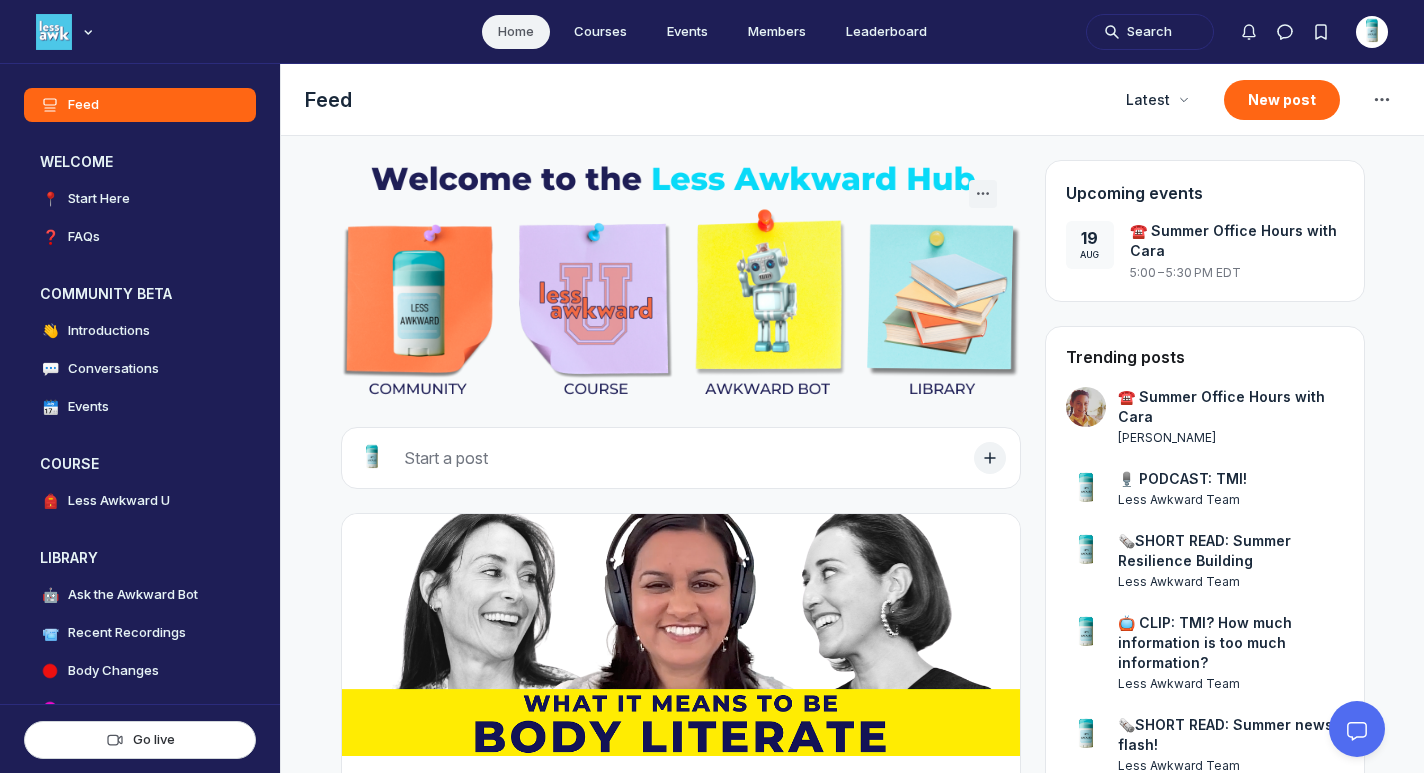 click on "Home" at bounding box center (516, 32) 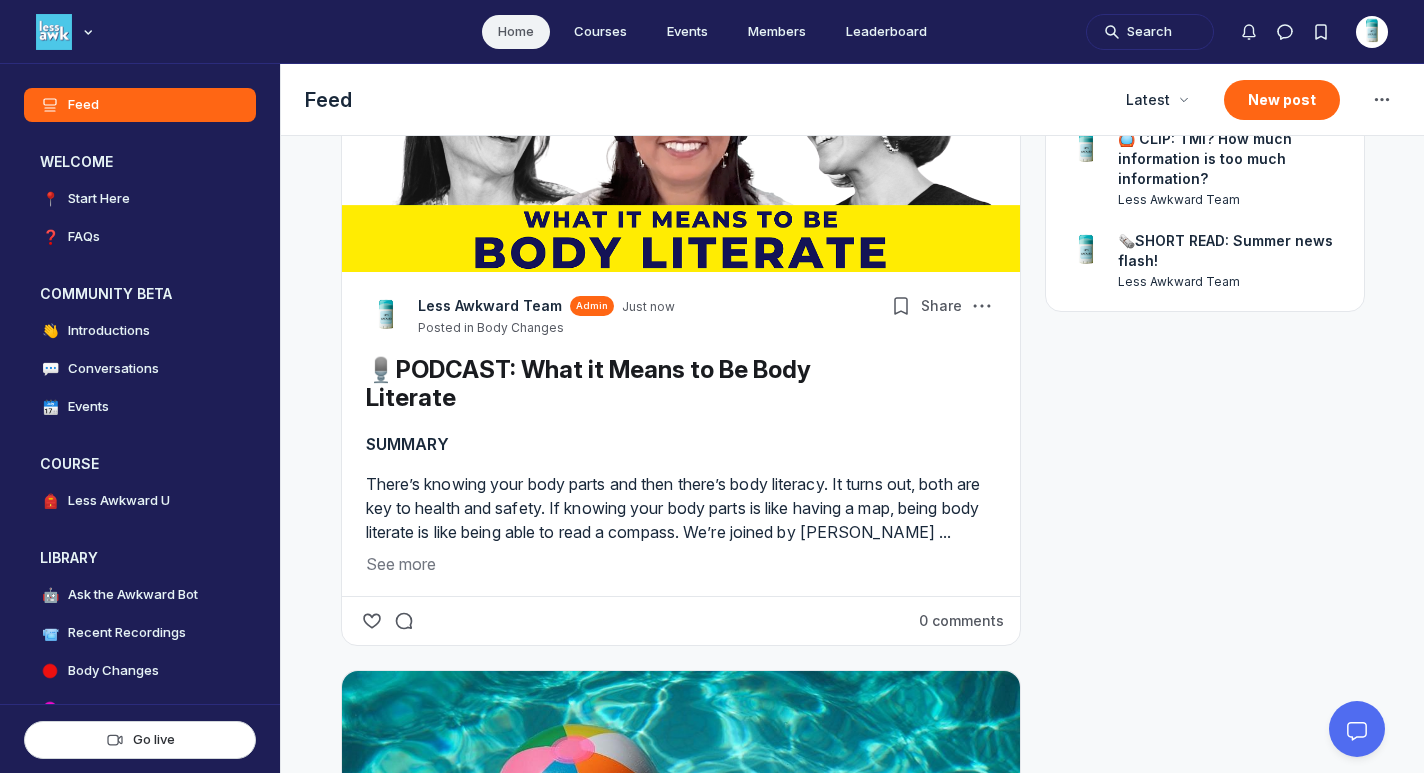 scroll, scrollTop: 464, scrollLeft: 0, axis: vertical 